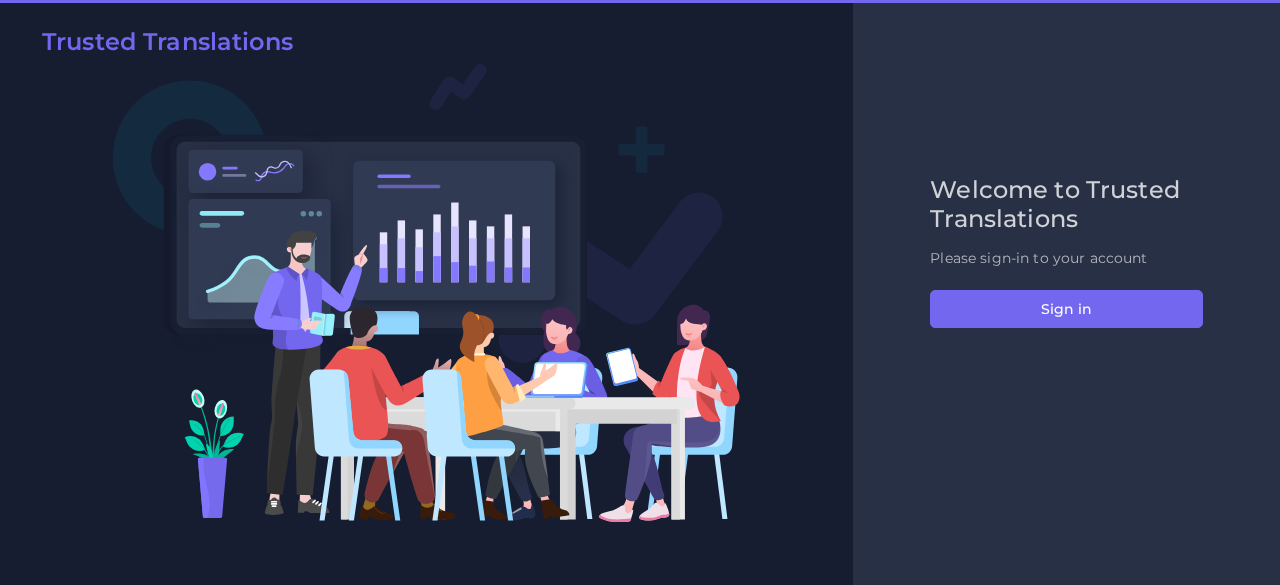 scroll, scrollTop: 0, scrollLeft: 0, axis: both 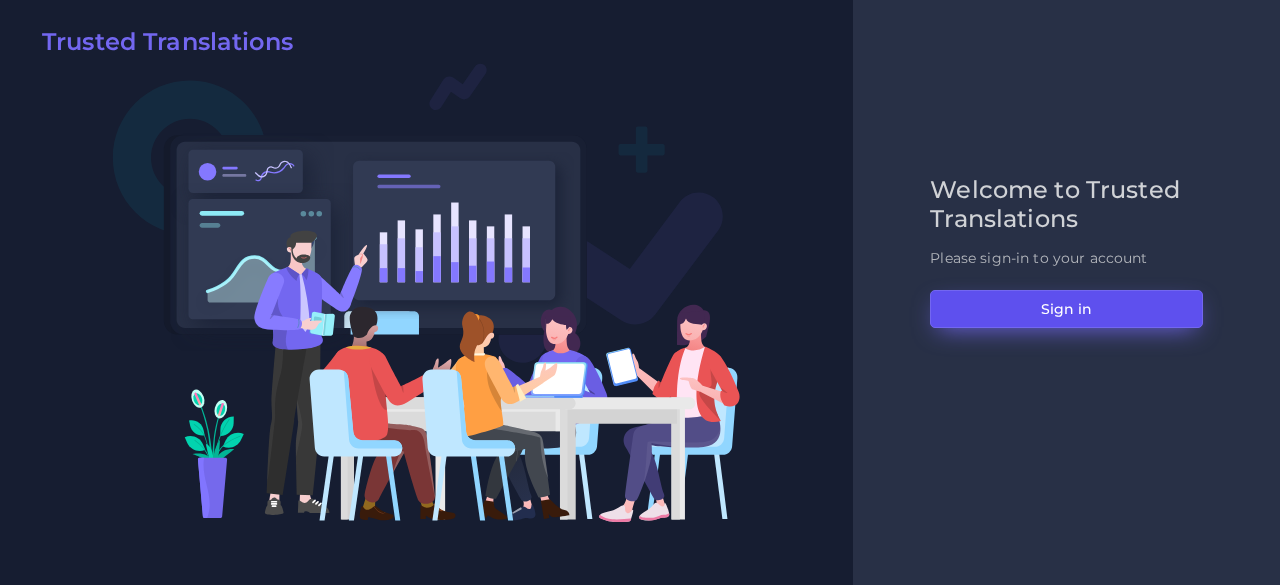 click on "Sign in" at bounding box center [1066, 309] 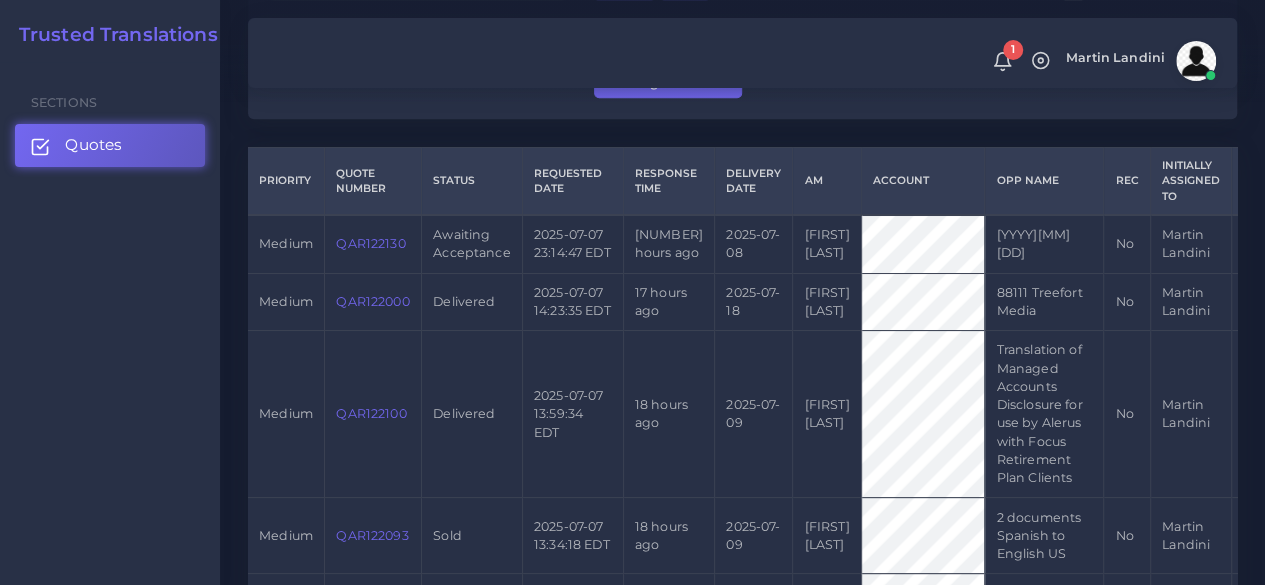 scroll, scrollTop: 500, scrollLeft: 0, axis: vertical 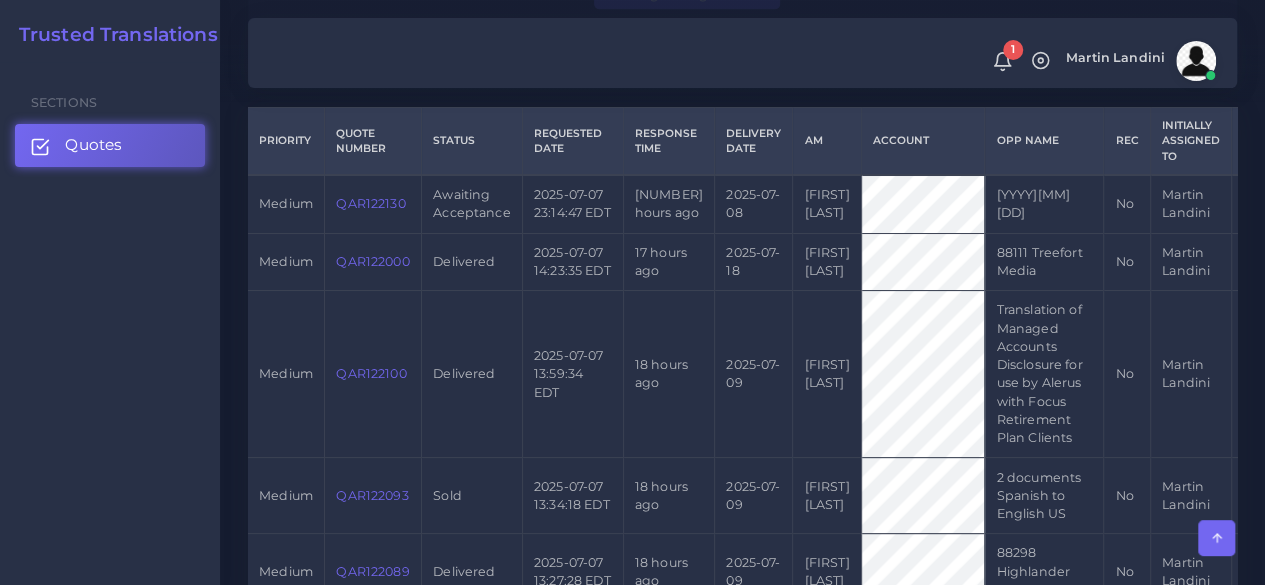 click on "QAR122130" at bounding box center [370, 203] 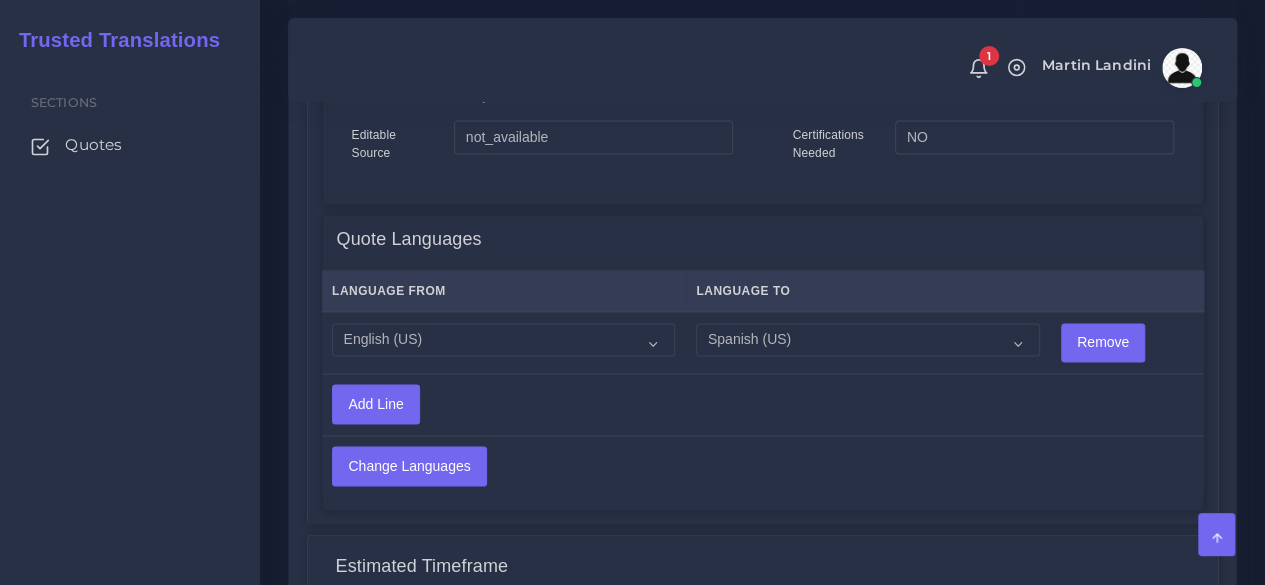 scroll, scrollTop: 1500, scrollLeft: 0, axis: vertical 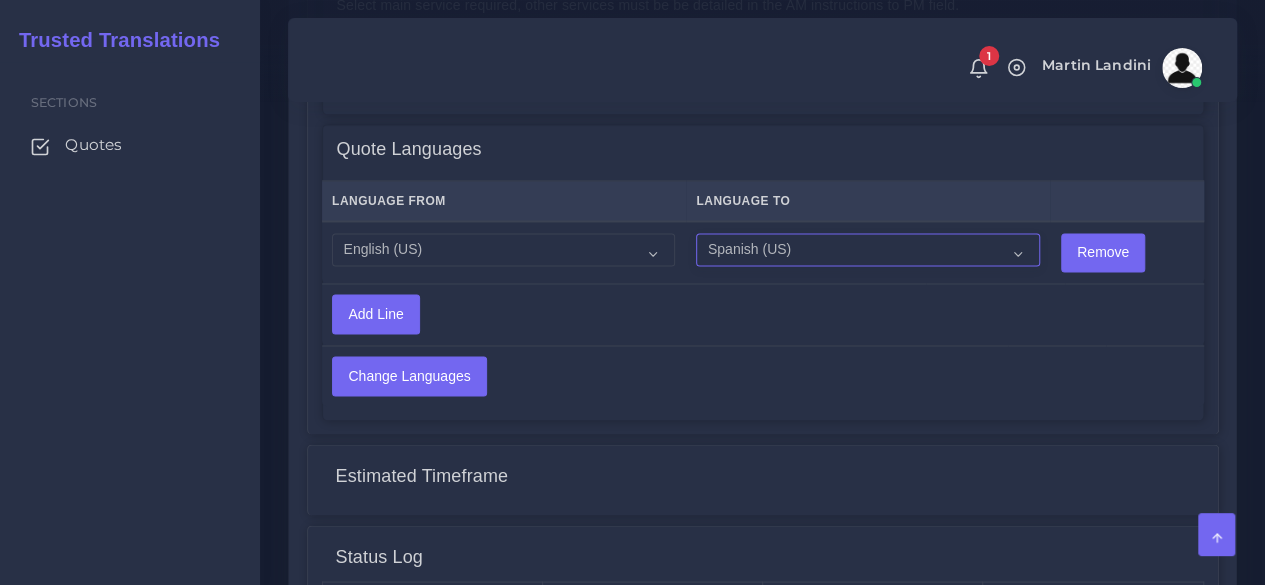 click on "Acoli
Afar
Afrikaans
Akan
Akateko
Albanian
American Sign Language (ASL)
Amharic
Arabic
Arabic (Egypt)" at bounding box center [867, 250] 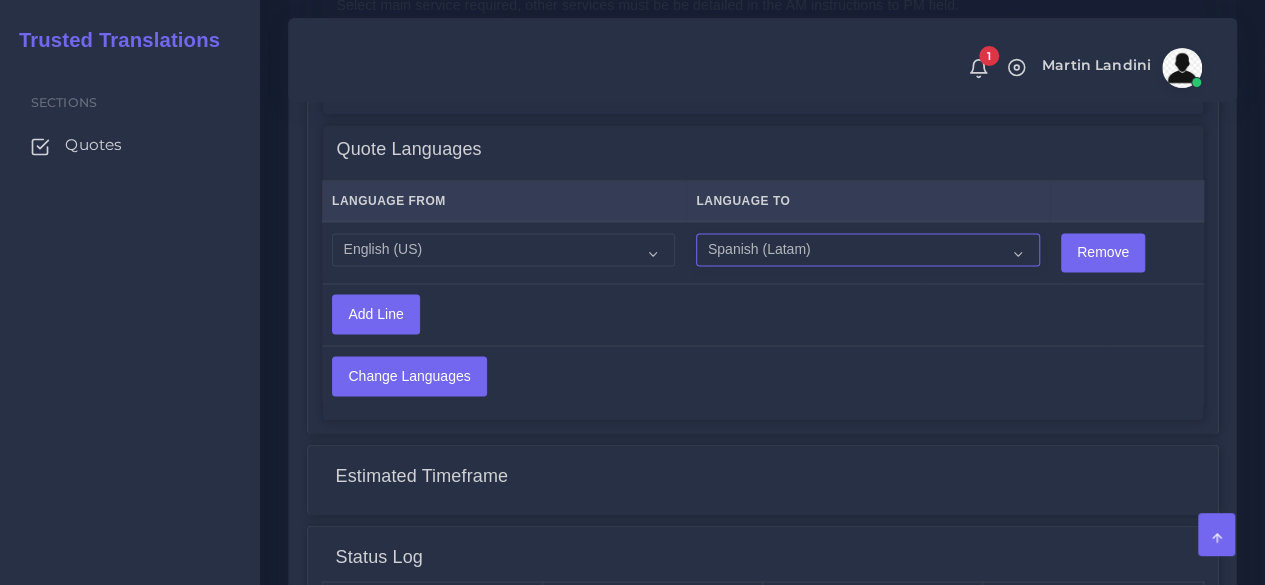 click on "Acoli
Afar
Afrikaans
Akan
Akateko
Albanian
American Sign Language (ASL)
Amharic
Arabic
Arabic (Egypt)" at bounding box center (867, 250) 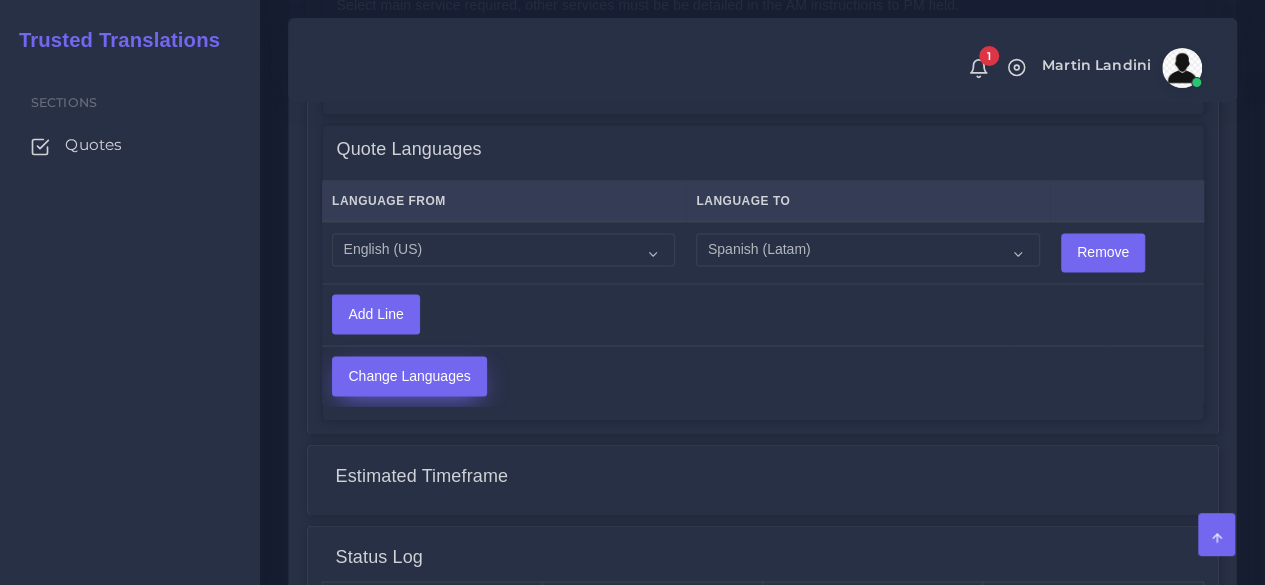 click on "Change Languages" at bounding box center [409, 376] 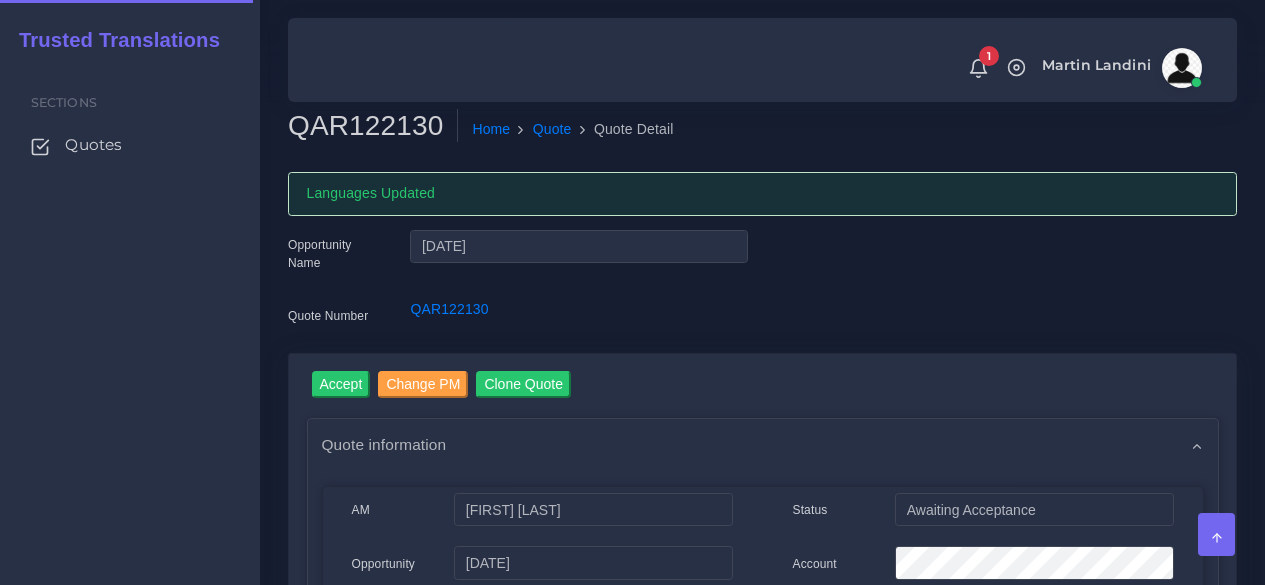 scroll, scrollTop: 0, scrollLeft: 0, axis: both 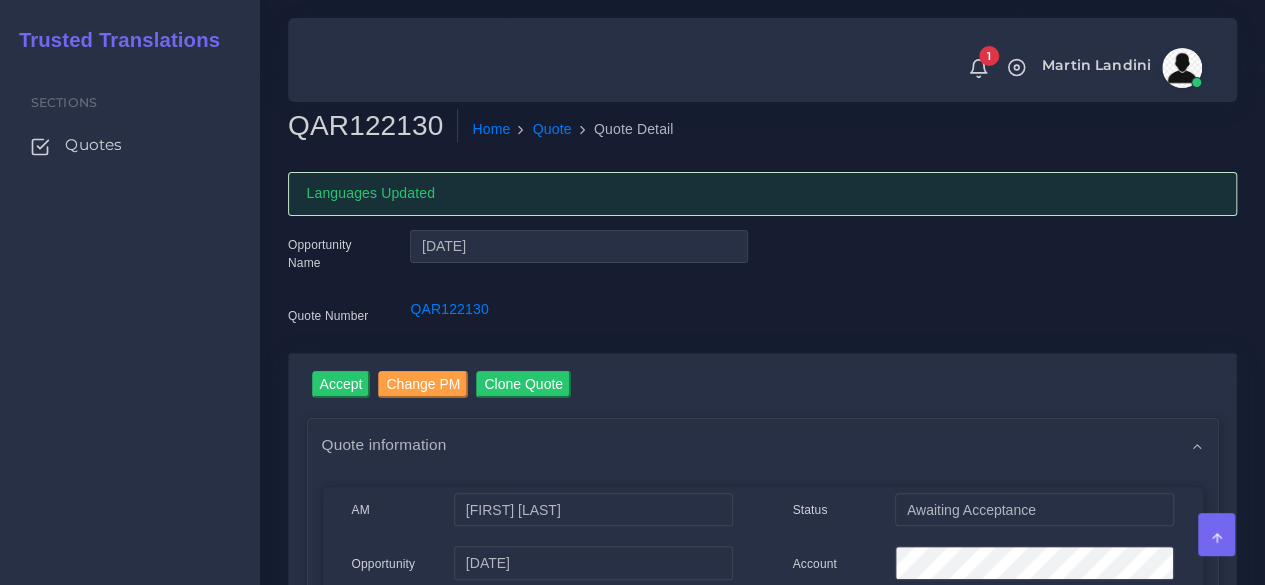 click on "QAR122130" at bounding box center (373, 126) 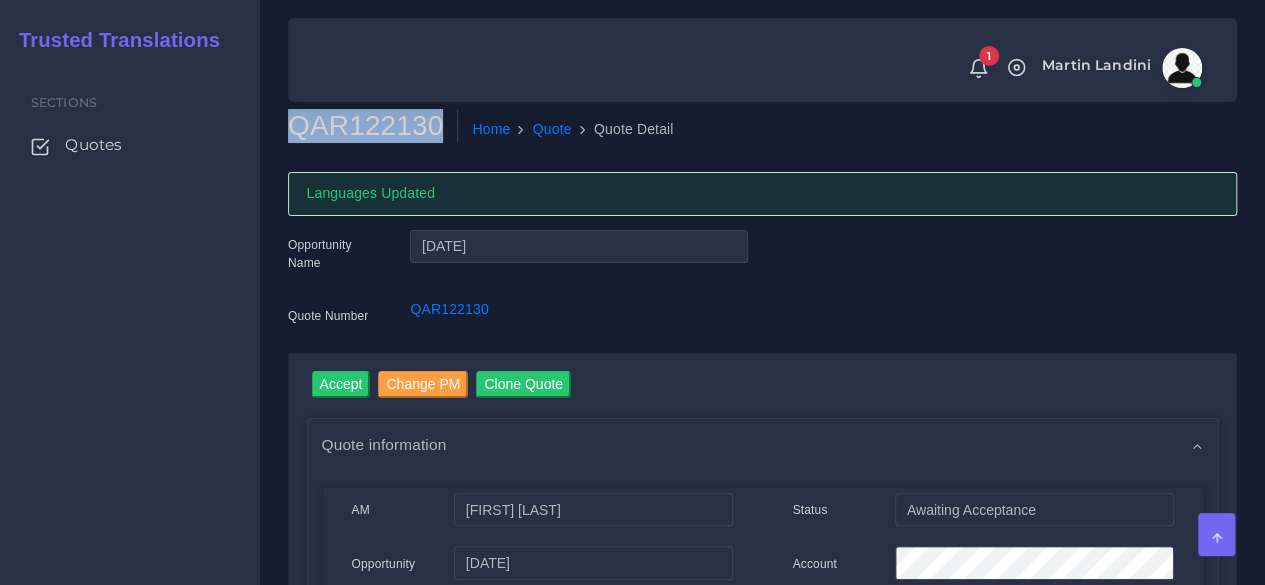 click on "QAR122130" at bounding box center (373, 126) 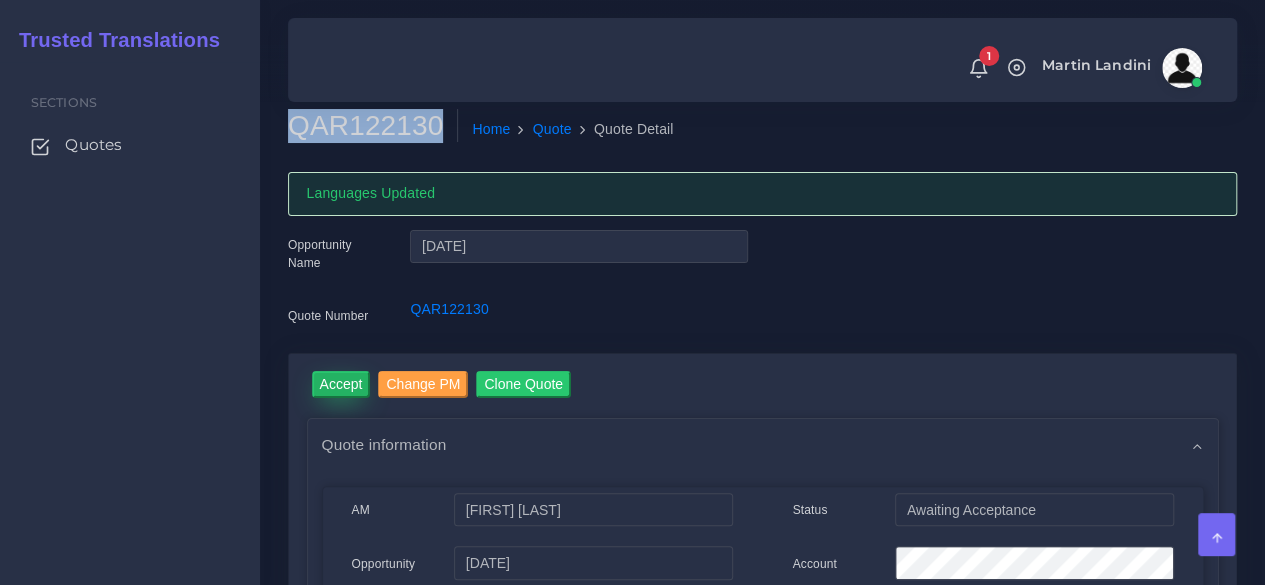click on "Accept" at bounding box center (341, 384) 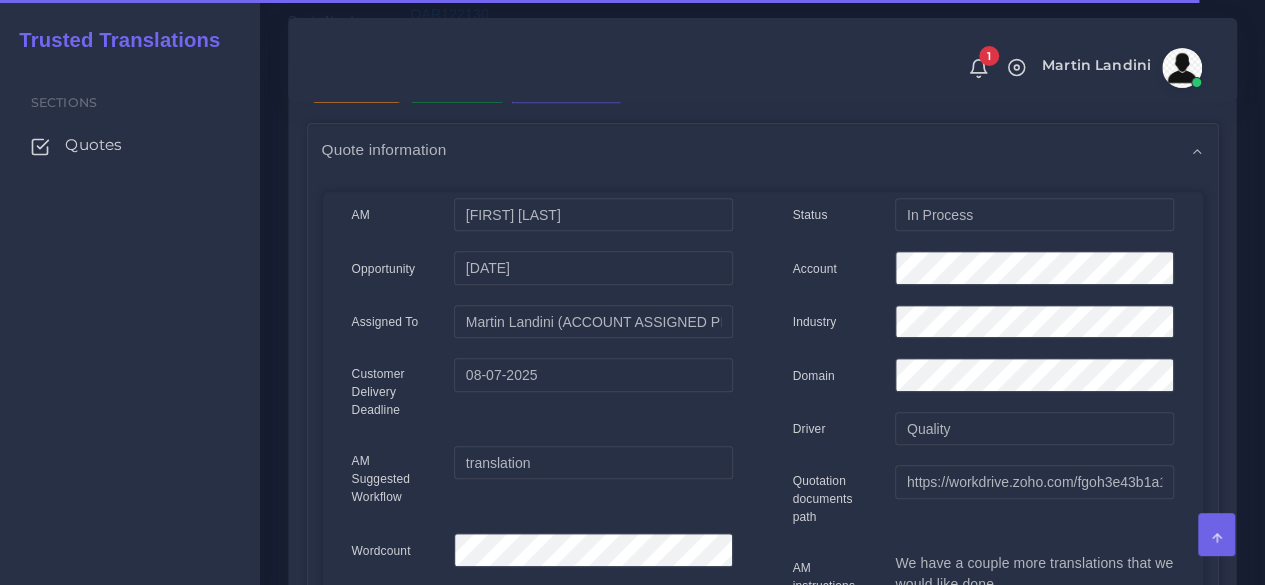 scroll, scrollTop: 300, scrollLeft: 0, axis: vertical 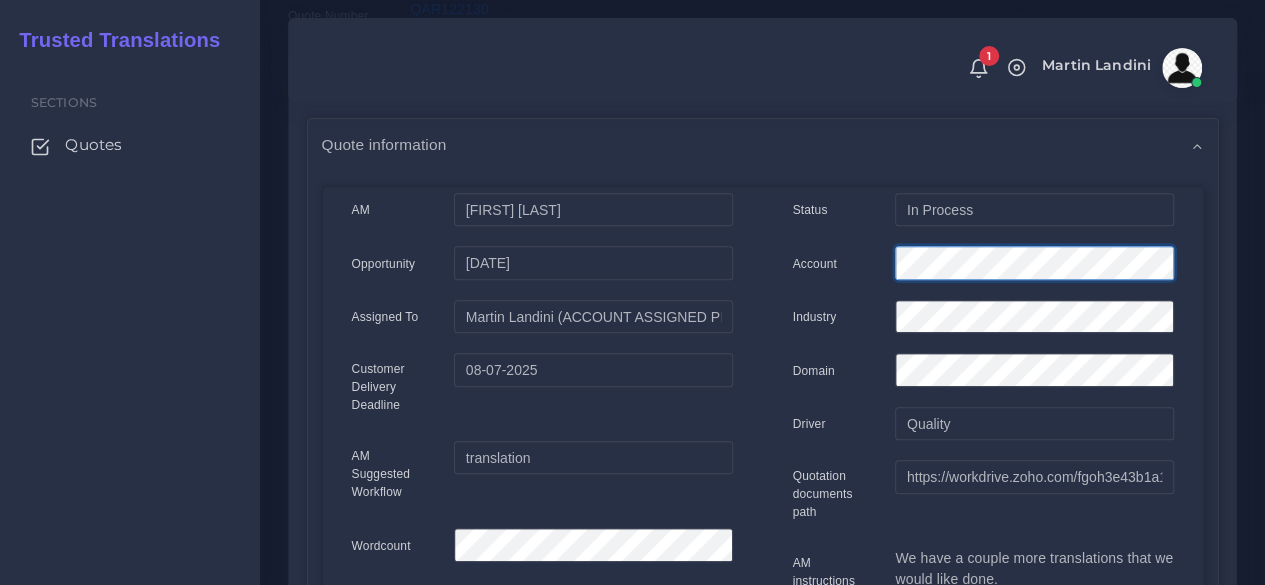 click on "Account" at bounding box center [542, 213] 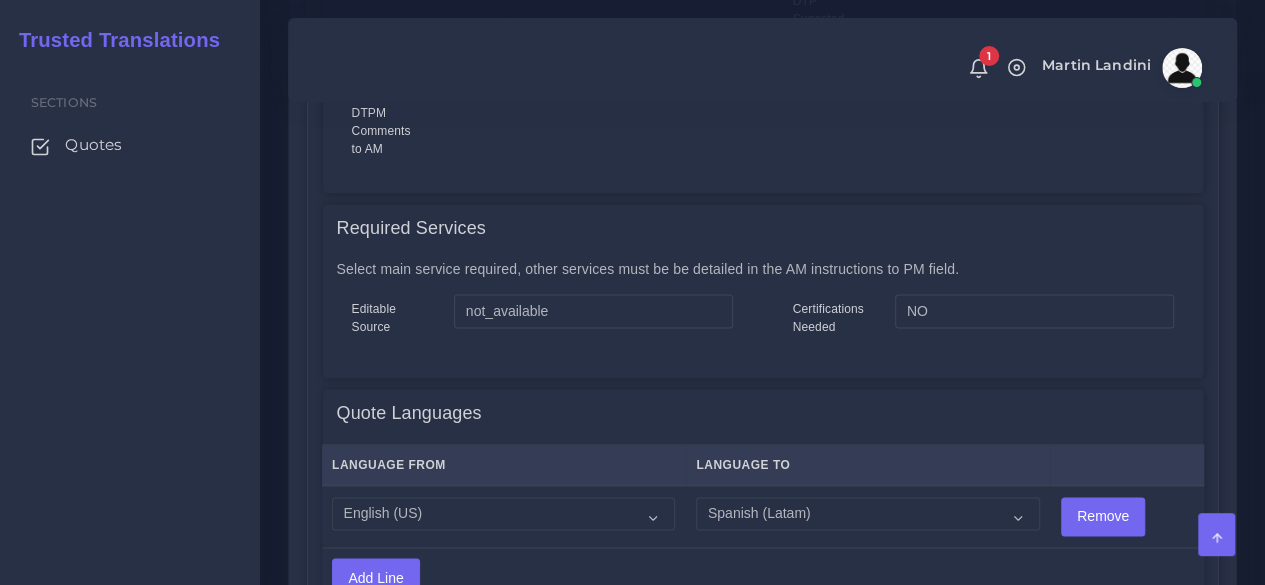 scroll, scrollTop: 1300, scrollLeft: 0, axis: vertical 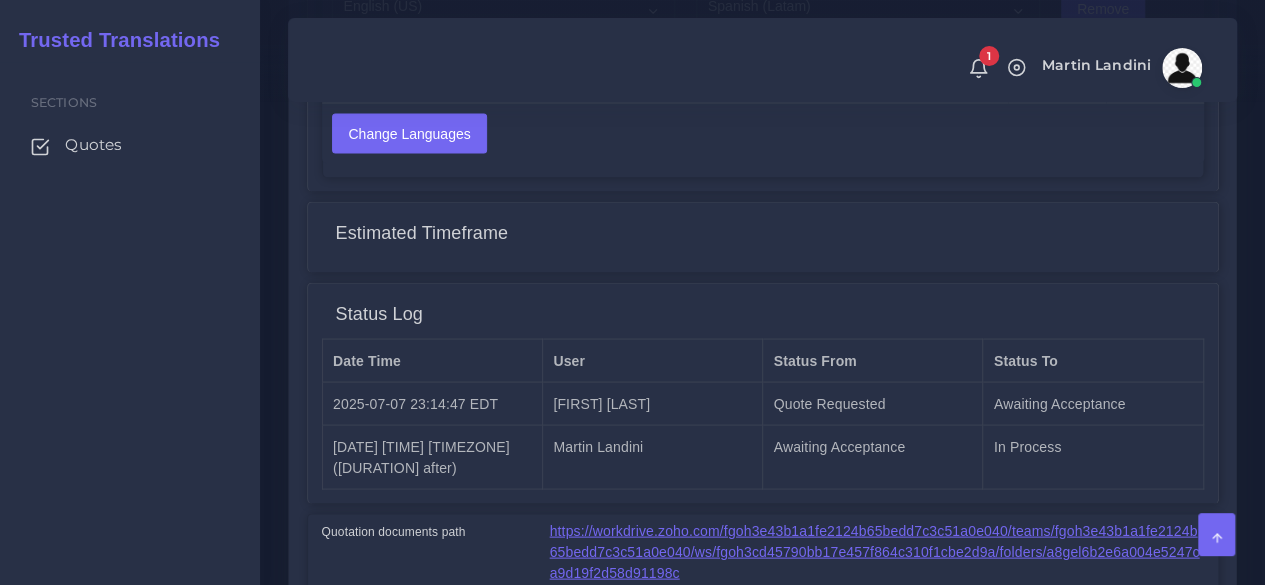 click on "https://workdrive.zoho.com/fgoh3e43b1a1fe2124b65bedd7c3c51a0e040/teams/fgoh3e43b1a1fe2124b65bedd7c3c51a0e040/ws/fgoh3cd45790bb17e457f864c310f1cbe2d9a/folders/a8gel6b2e6a004e5247ca9d19f2d58d91198c" at bounding box center [875, 551] 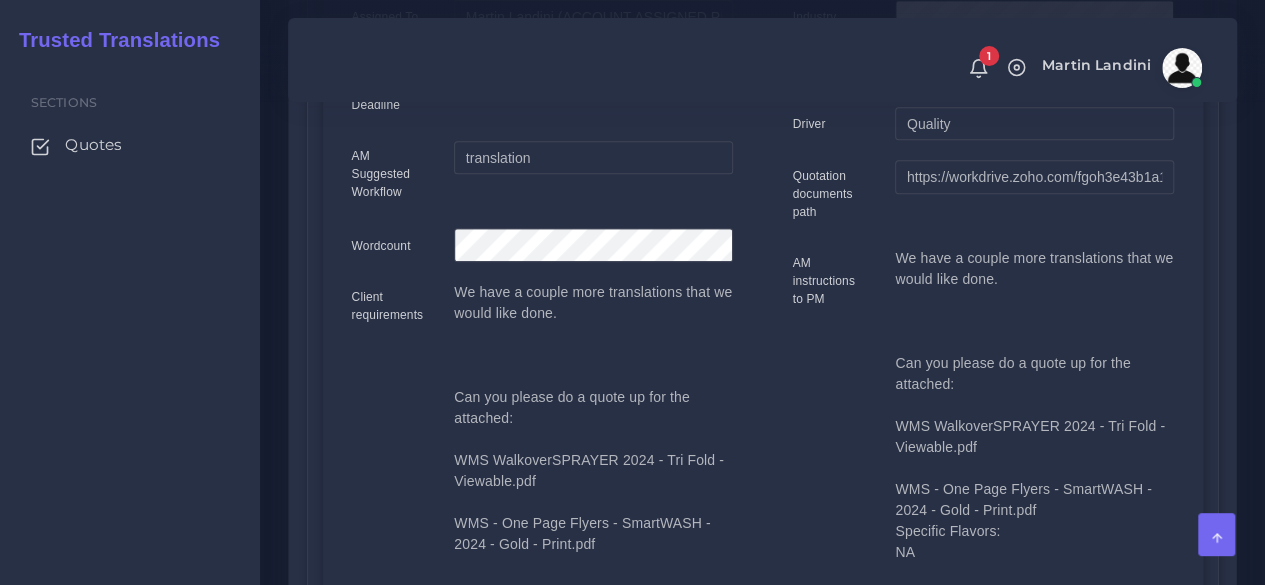 scroll, scrollTop: 800, scrollLeft: 0, axis: vertical 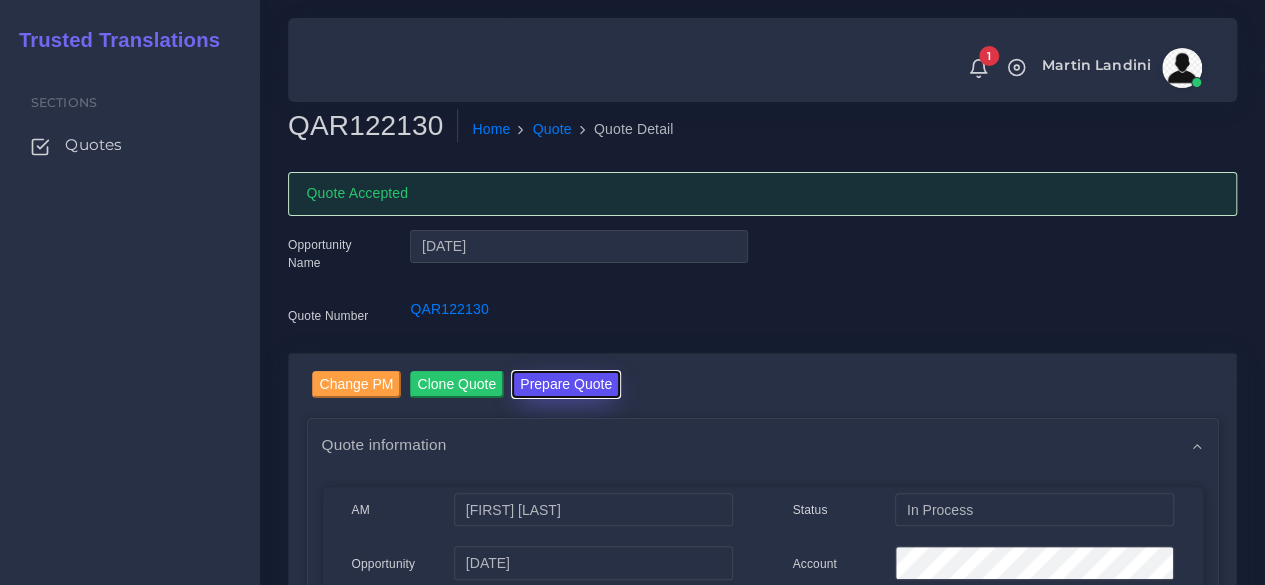 click on "Prepare Quote" at bounding box center (566, 384) 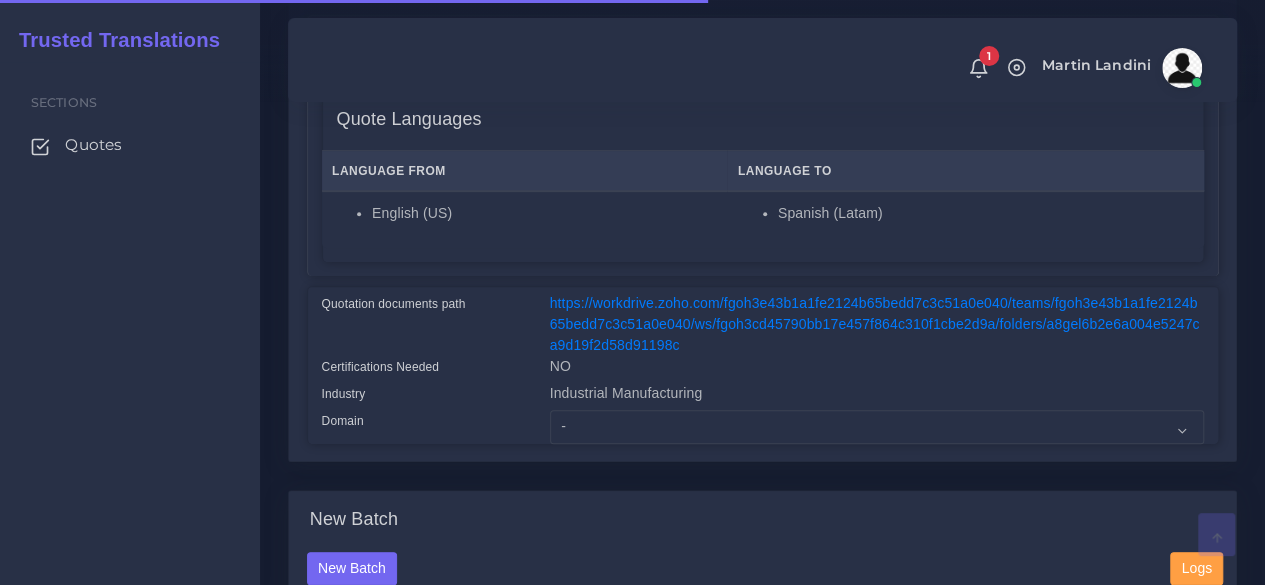 scroll, scrollTop: 500, scrollLeft: 0, axis: vertical 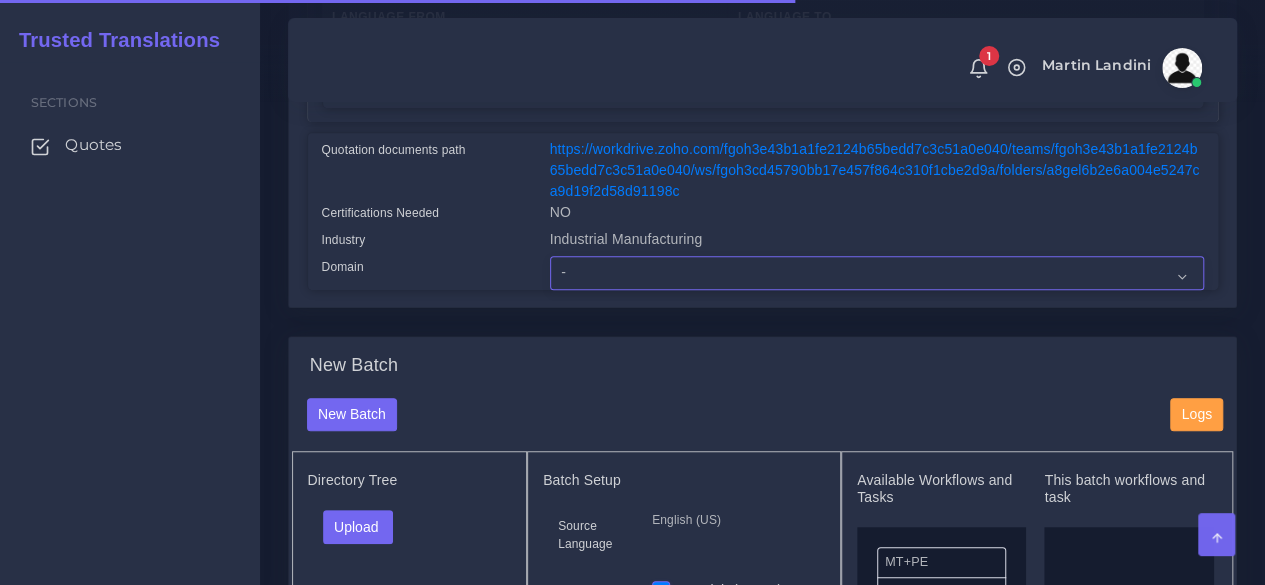 click on "-
Advertising and Media
Agriculture, Forestry and Fishing
Architecture, Building and Construction
Automotive
Chemicals
Computer Hardware
Computer Software
Consumer Electronics - Home appliances
Education
Energy, Water, Transportation and Utilities
Finance - Banking
Food Manufacturing and Services
Healthcare and Health Sciences
Hospitality, Leisure, Tourism and Arts
Human Resources - HR
Industrial Electronics
Industrial Manufacturing Insurance" at bounding box center [877, 273] 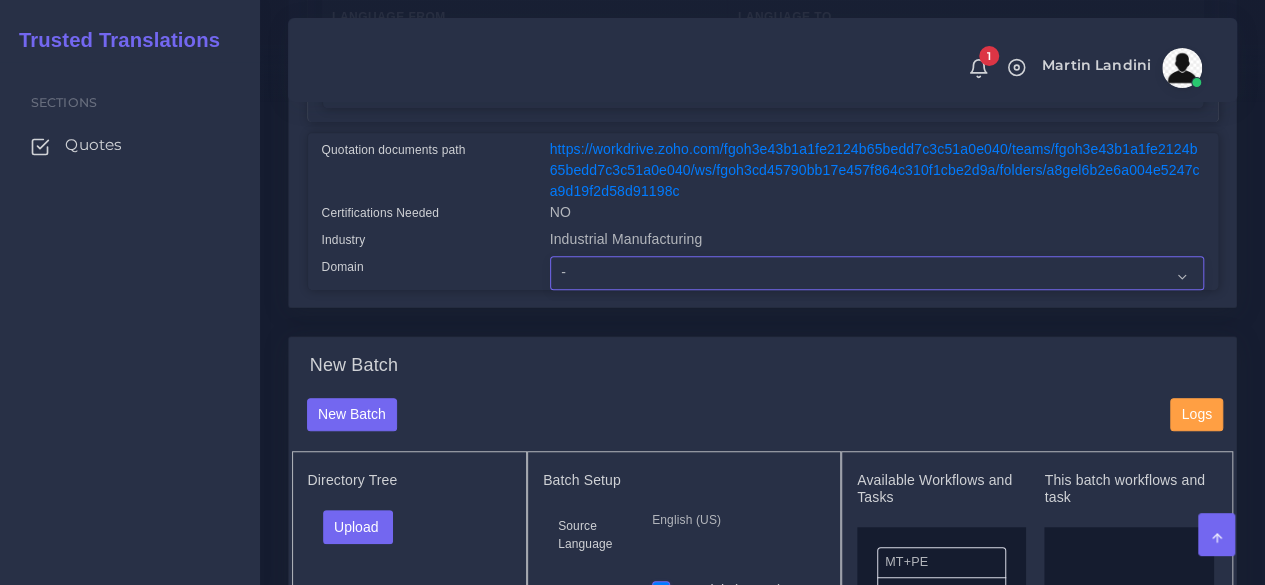 select on "Industrial Manufacturing" 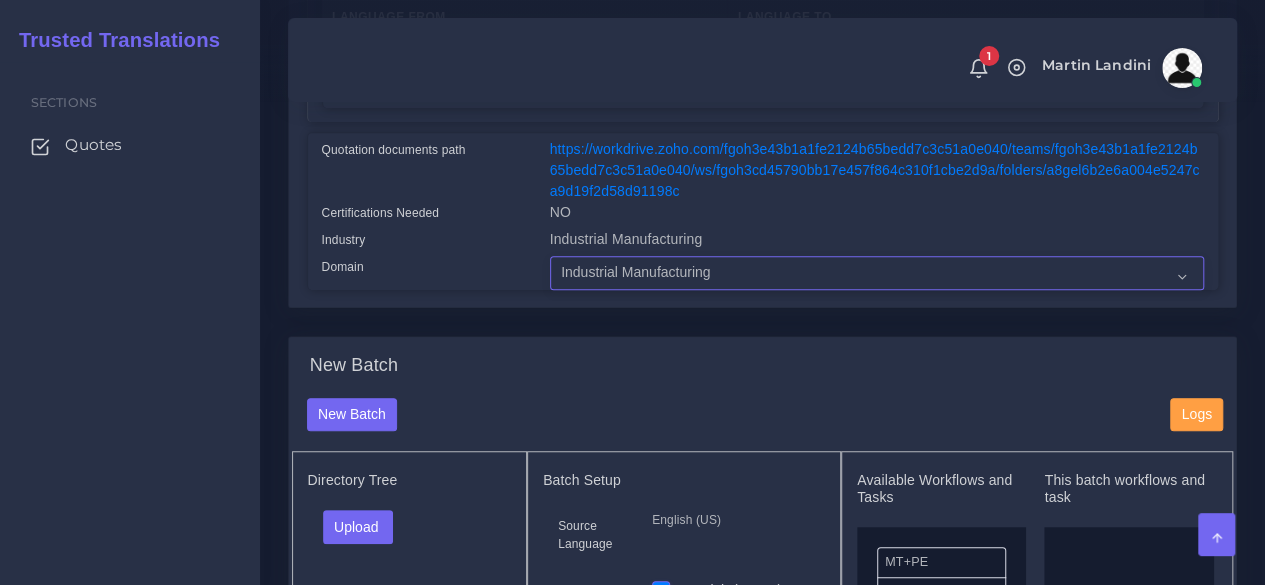 click on "-
Advertising and Media
Agriculture, Forestry and Fishing
Architecture, Building and Construction
Automotive
Chemicals
Computer Hardware
Computer Software
Consumer Electronics - Home appliances
Education
Energy, Water, Transportation and Utilities
Finance - Banking
Food Manufacturing and Services
Healthcare and Health Sciences
Hospitality, Leisure, Tourism and Arts
Human Resources - HR
Industrial Electronics
Industrial Manufacturing Insurance" at bounding box center [877, 273] 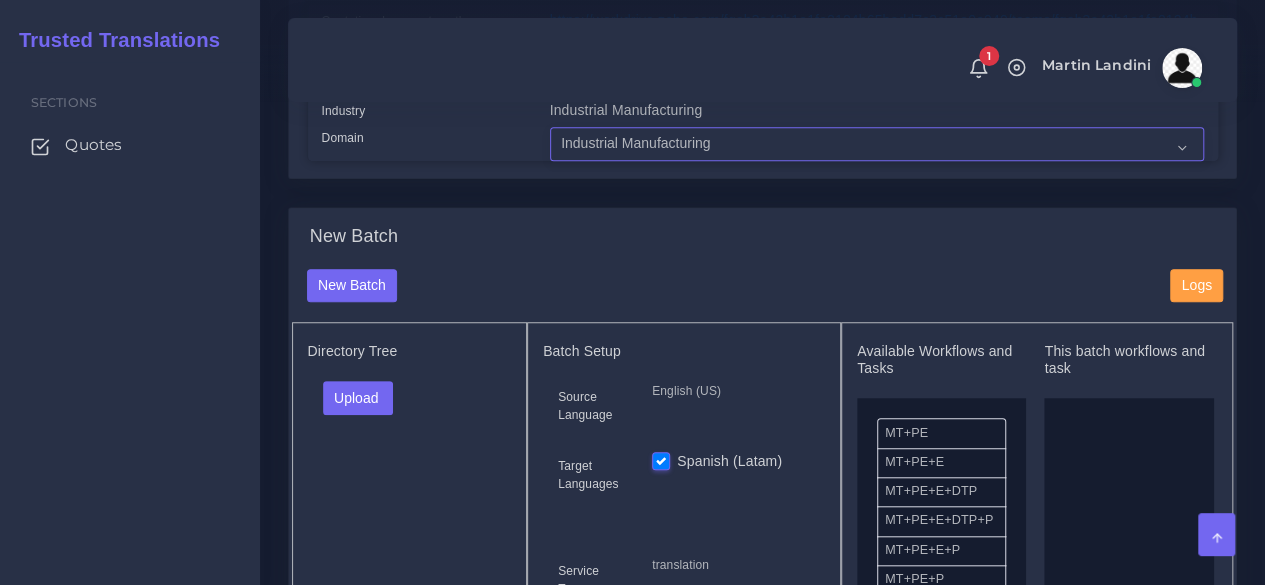 scroll, scrollTop: 800, scrollLeft: 0, axis: vertical 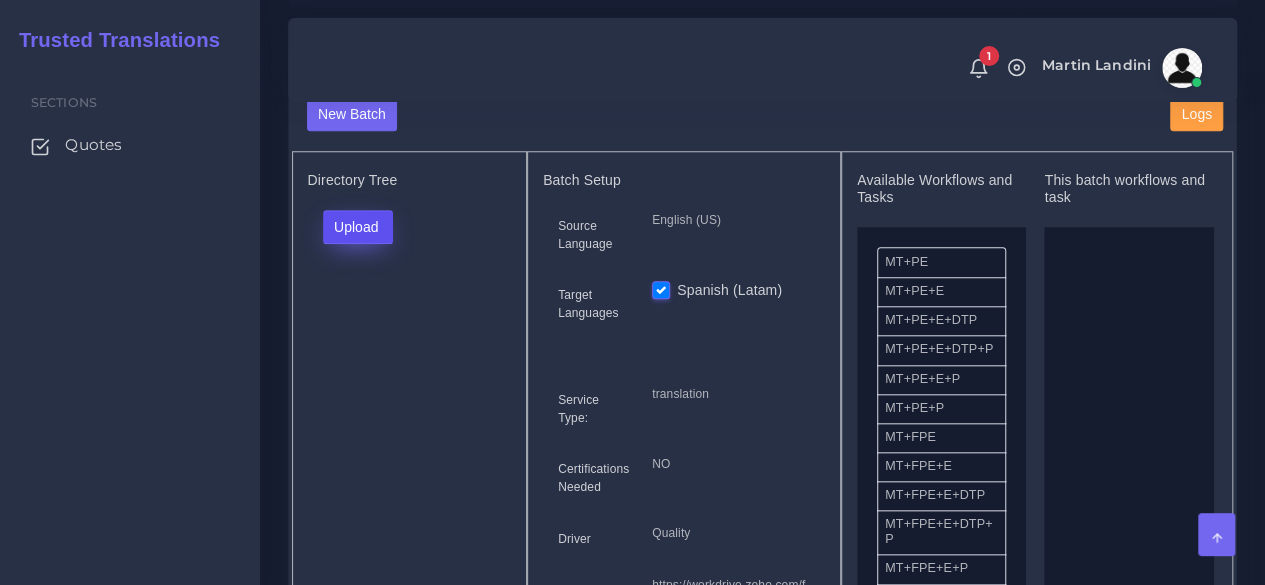 click on "Upload" at bounding box center [358, 227] 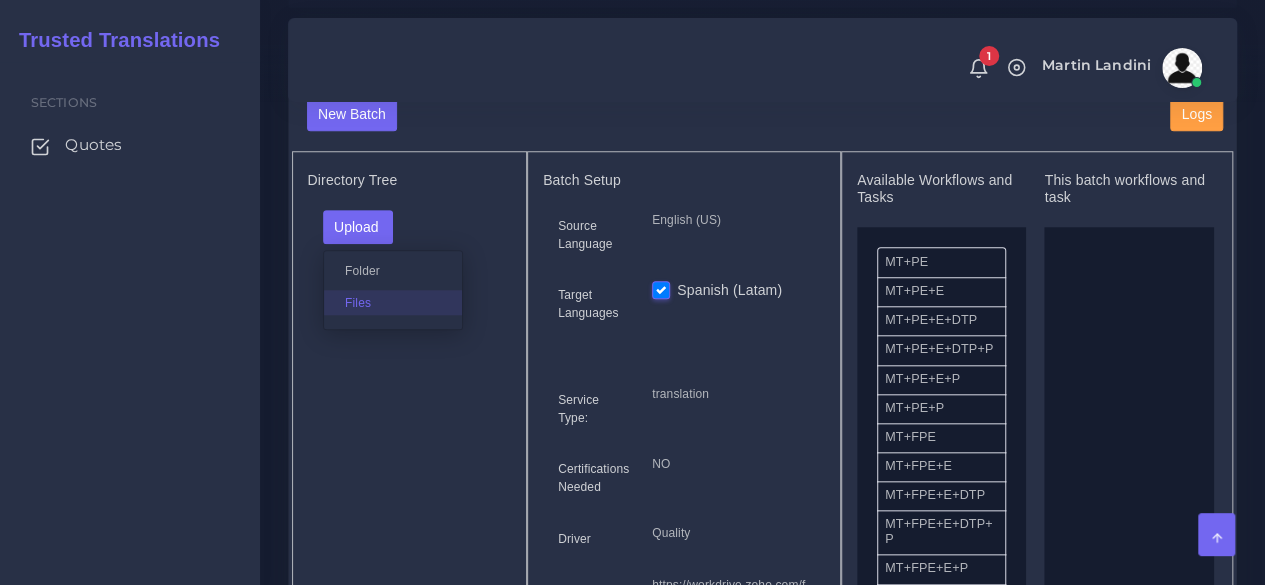 click on "Files" at bounding box center (393, 302) 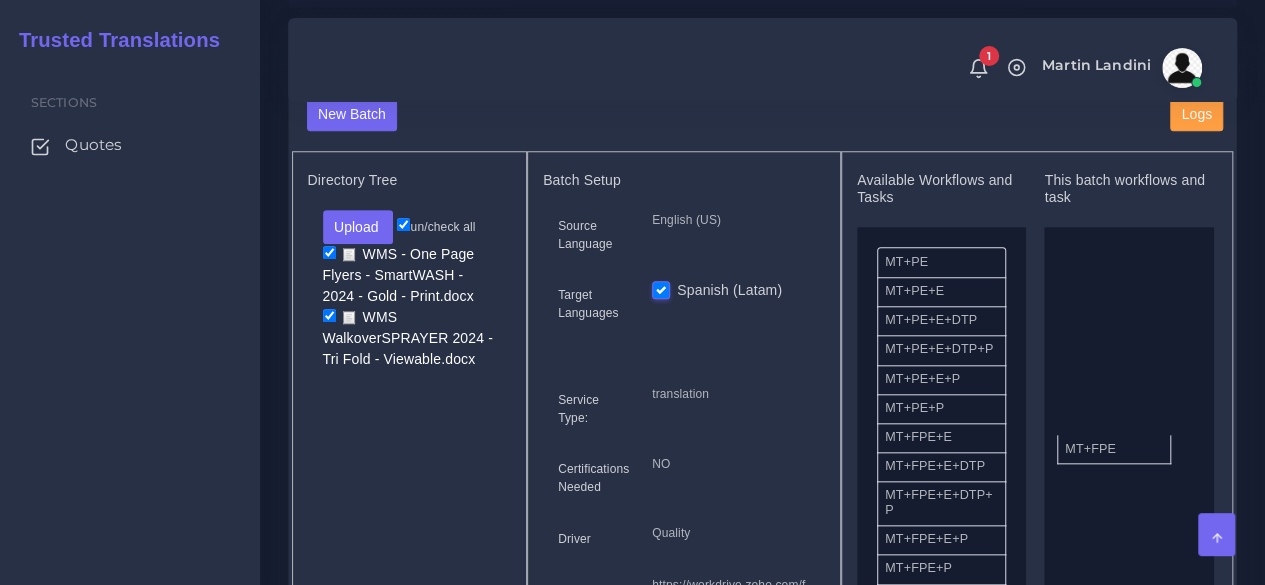 drag, startPoint x: 900, startPoint y: 452, endPoint x: 1080, endPoint y: 451, distance: 180.00278 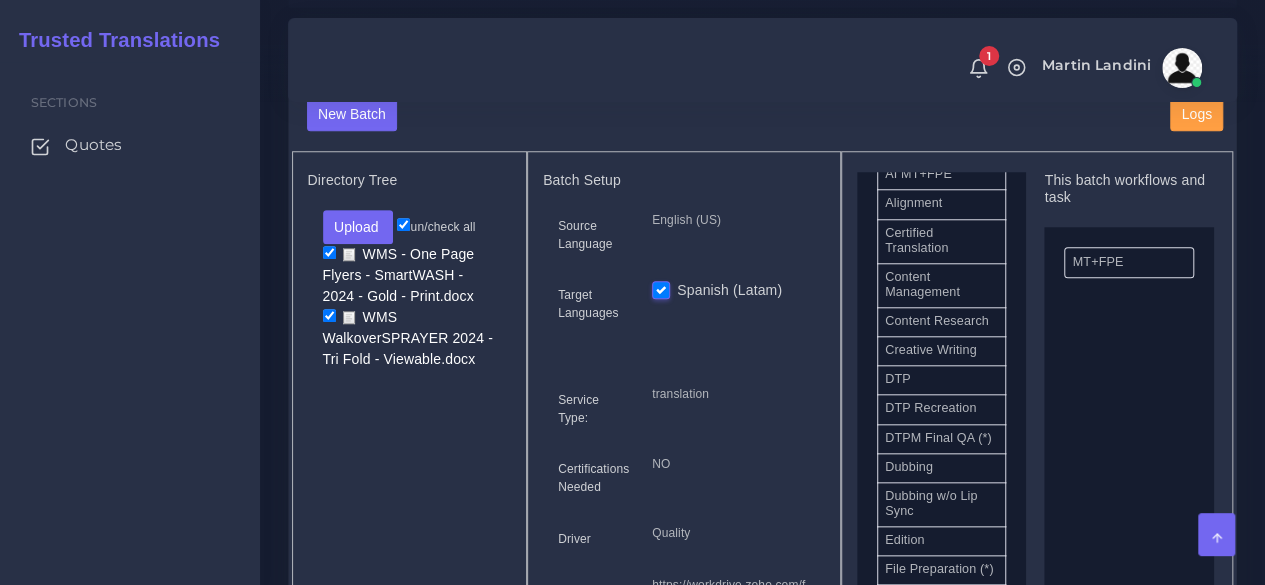 scroll, scrollTop: 600, scrollLeft: 0, axis: vertical 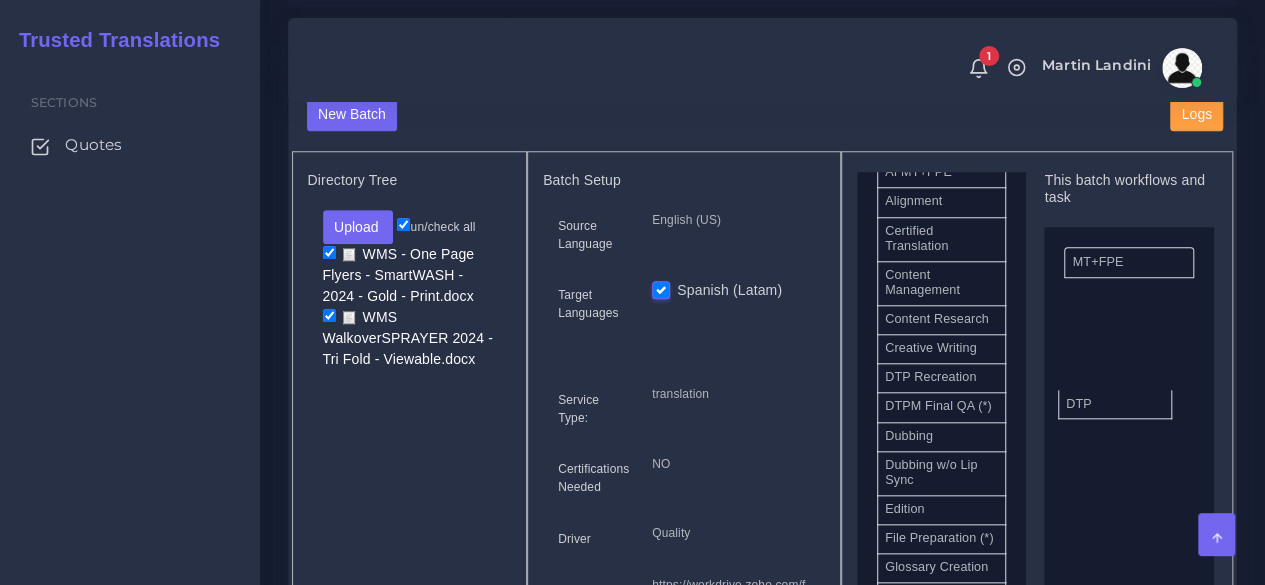 drag, startPoint x: 927, startPoint y: 398, endPoint x: 1108, endPoint y: 402, distance: 181.04419 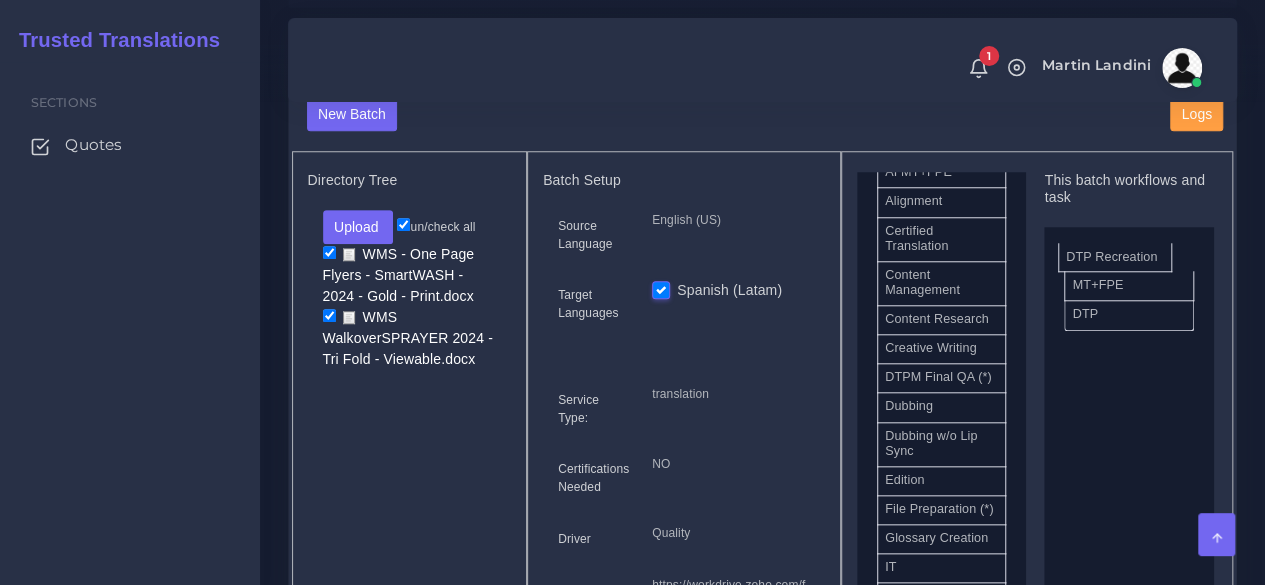 drag, startPoint x: 971, startPoint y: 397, endPoint x: 1152, endPoint y: 254, distance: 230.67293 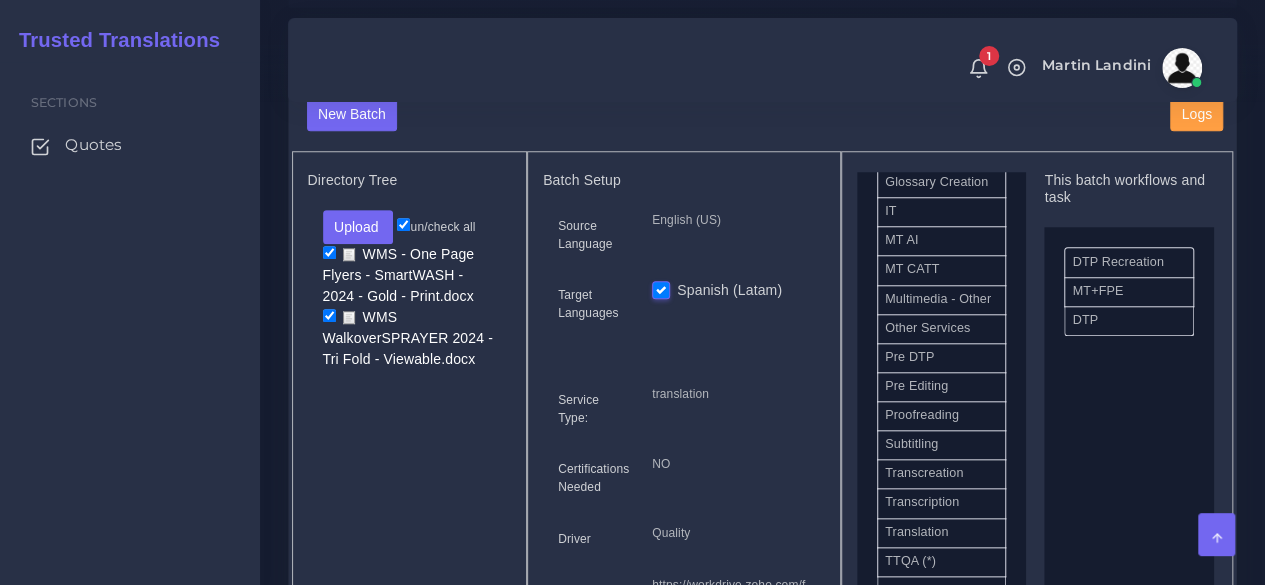 scroll, scrollTop: 1000, scrollLeft: 0, axis: vertical 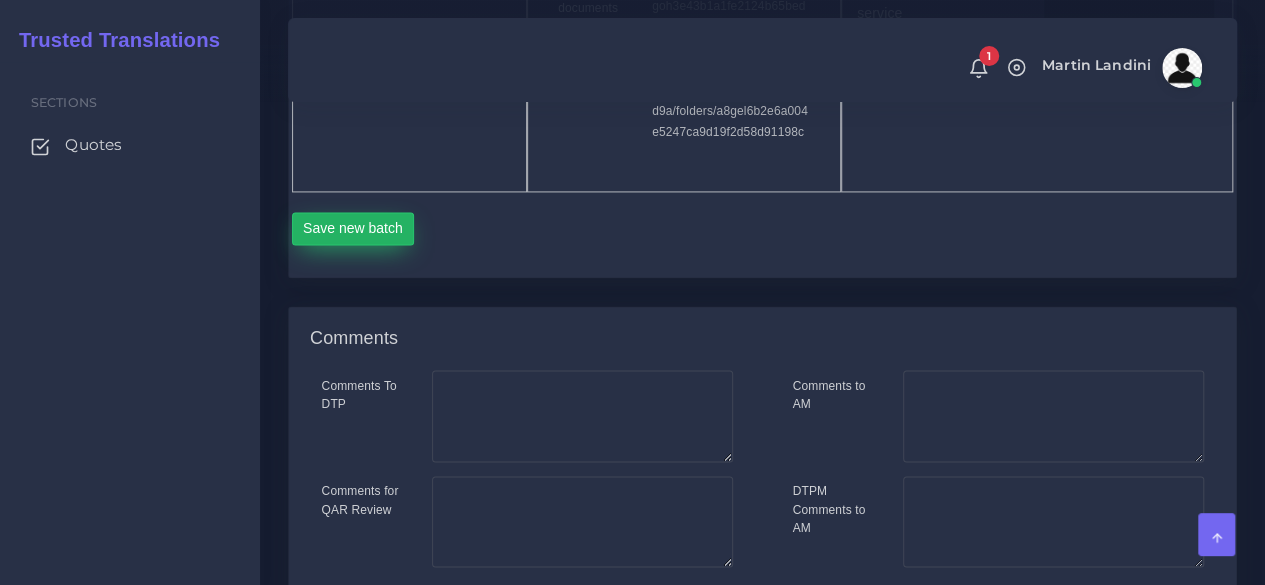 click on "Save new batch" at bounding box center [353, 229] 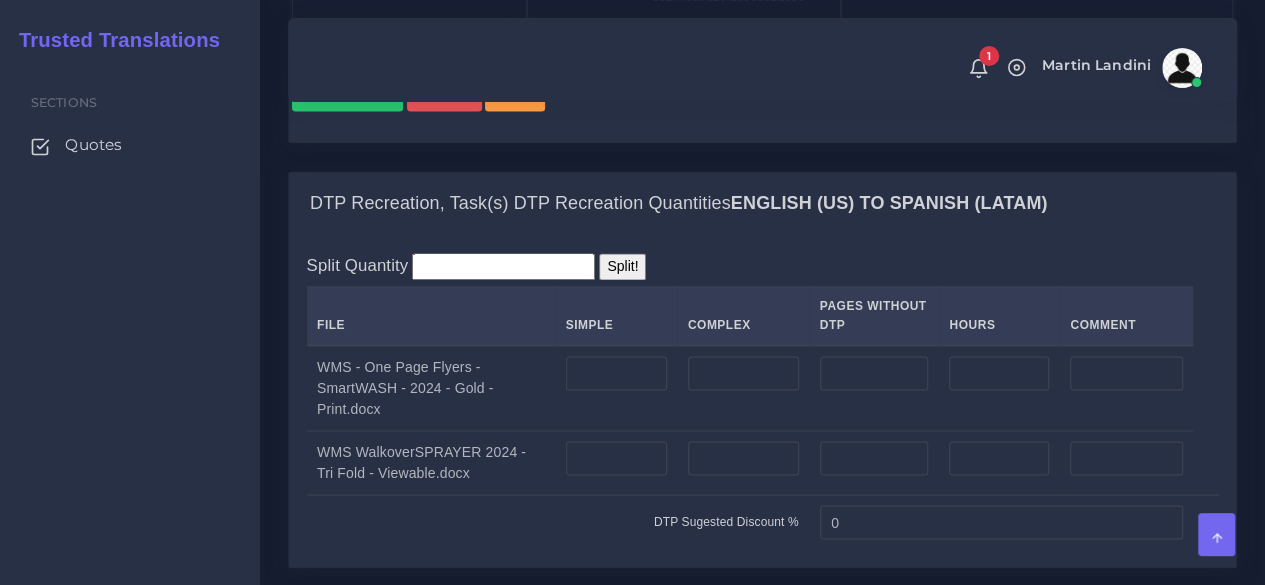scroll, scrollTop: 1600, scrollLeft: 0, axis: vertical 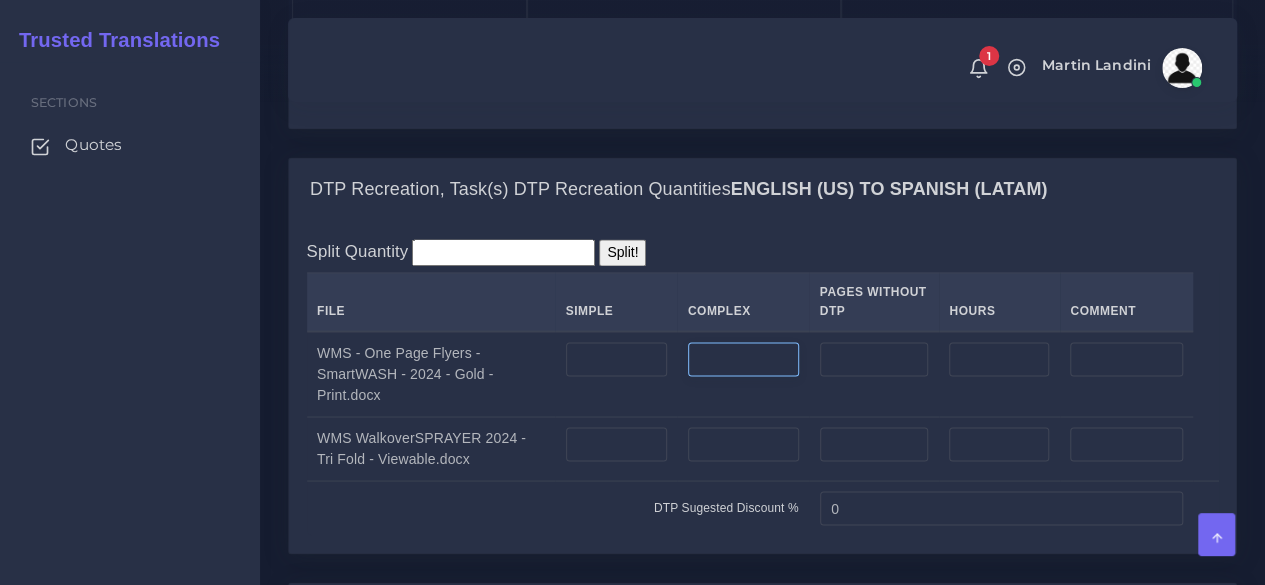 click at bounding box center [743, 359] 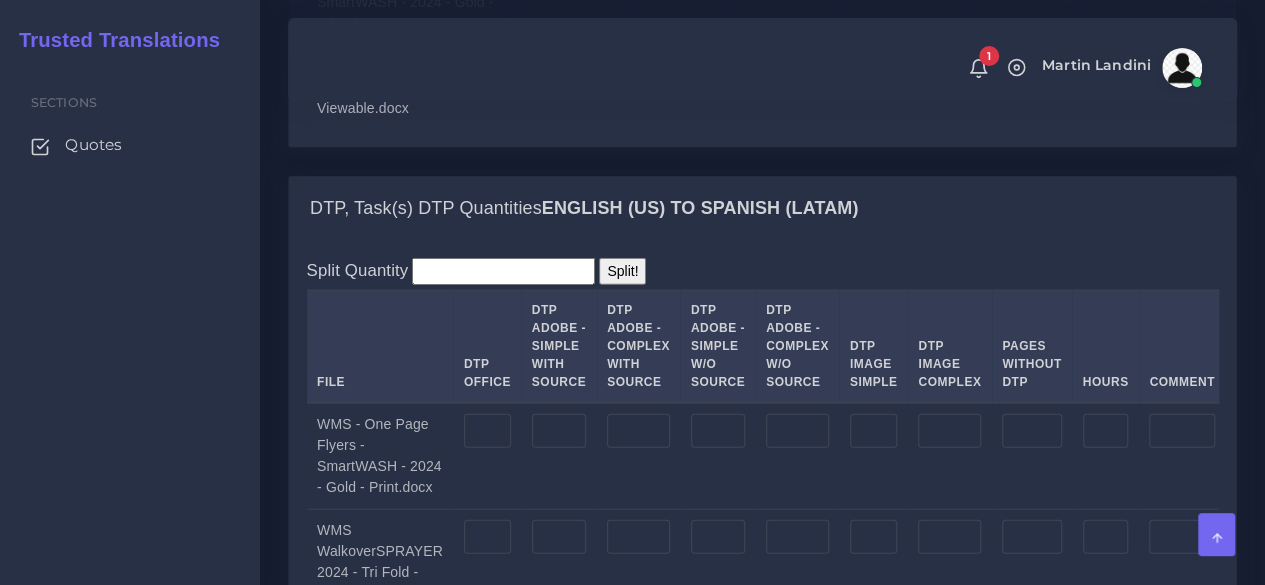 scroll, scrollTop: 2400, scrollLeft: 0, axis: vertical 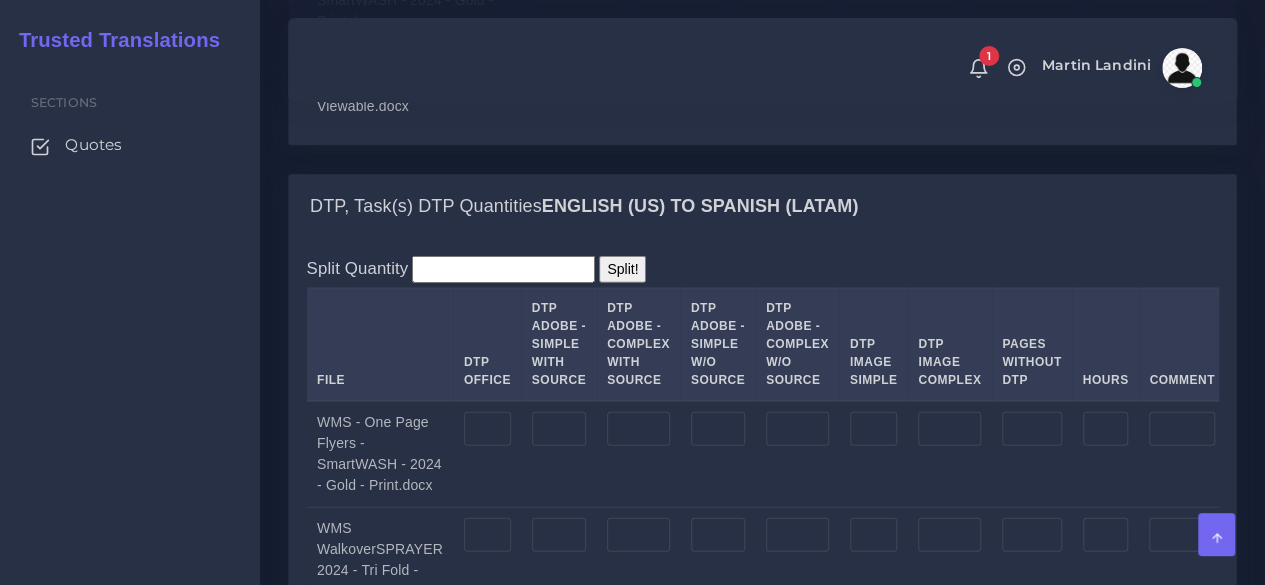 type on "1" 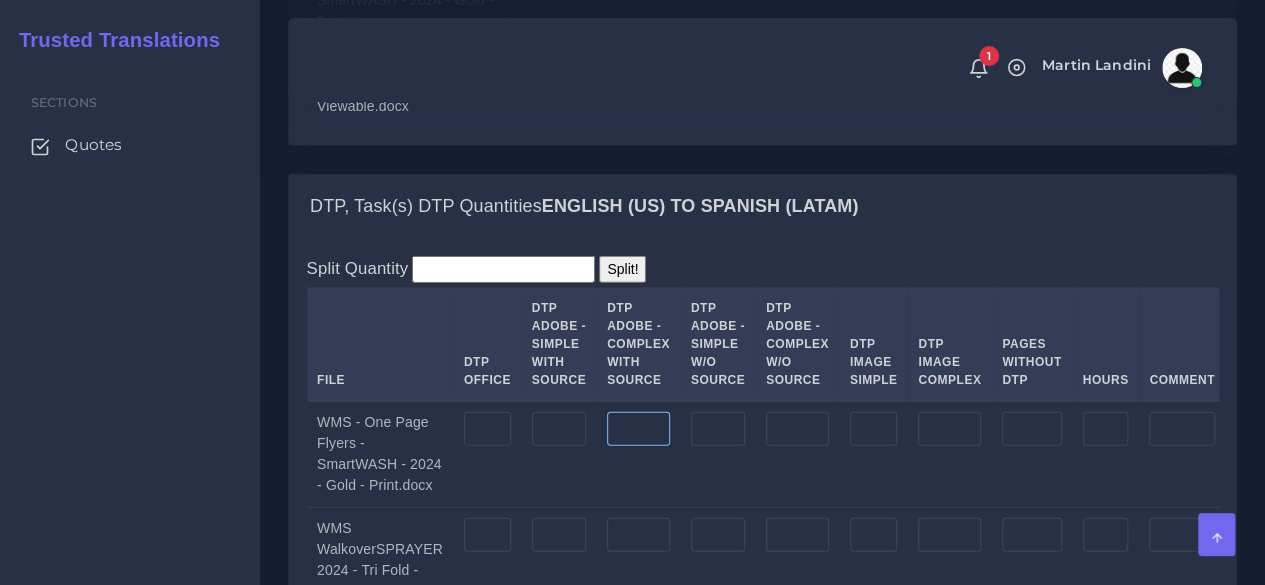 click at bounding box center [638, 429] 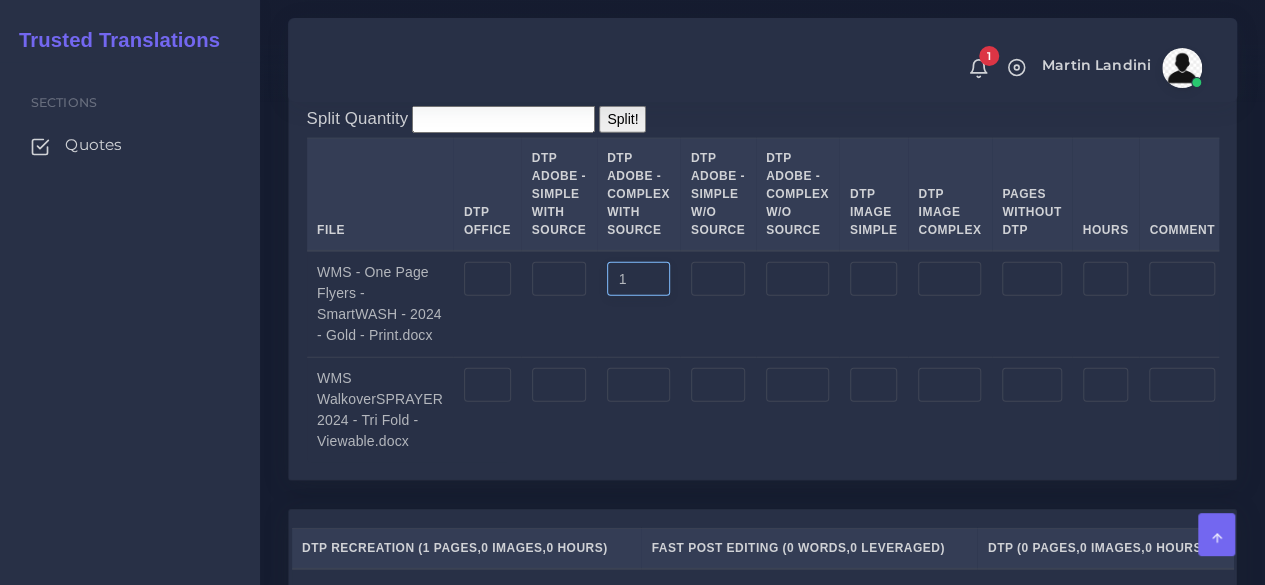 scroll, scrollTop: 2600, scrollLeft: 0, axis: vertical 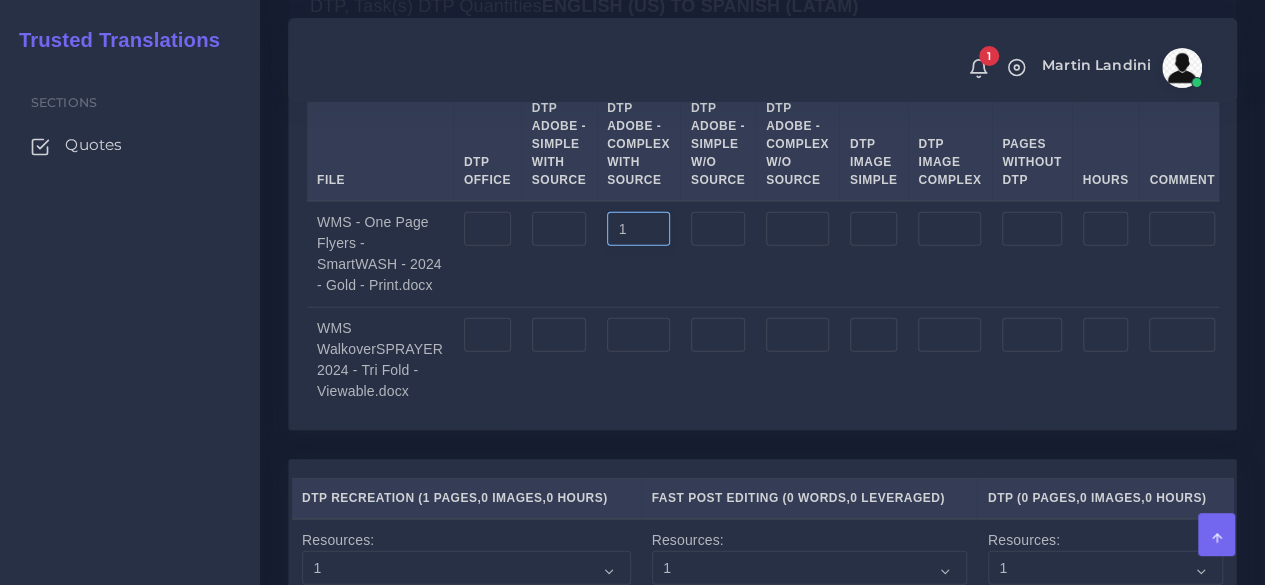 type on "1" 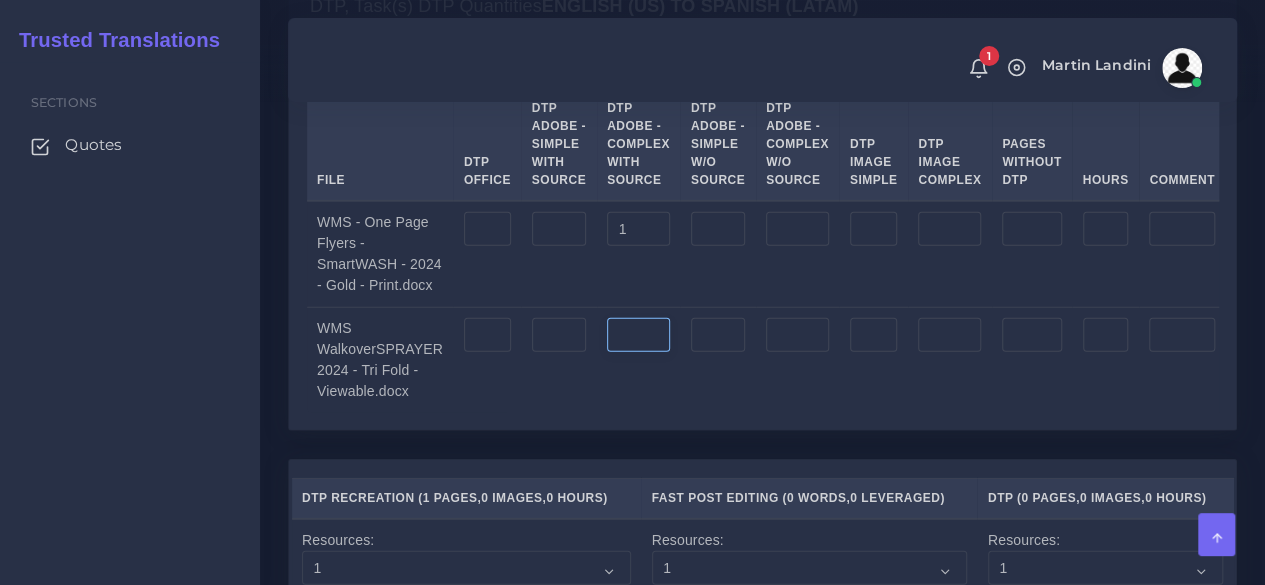 click at bounding box center [638, 335] 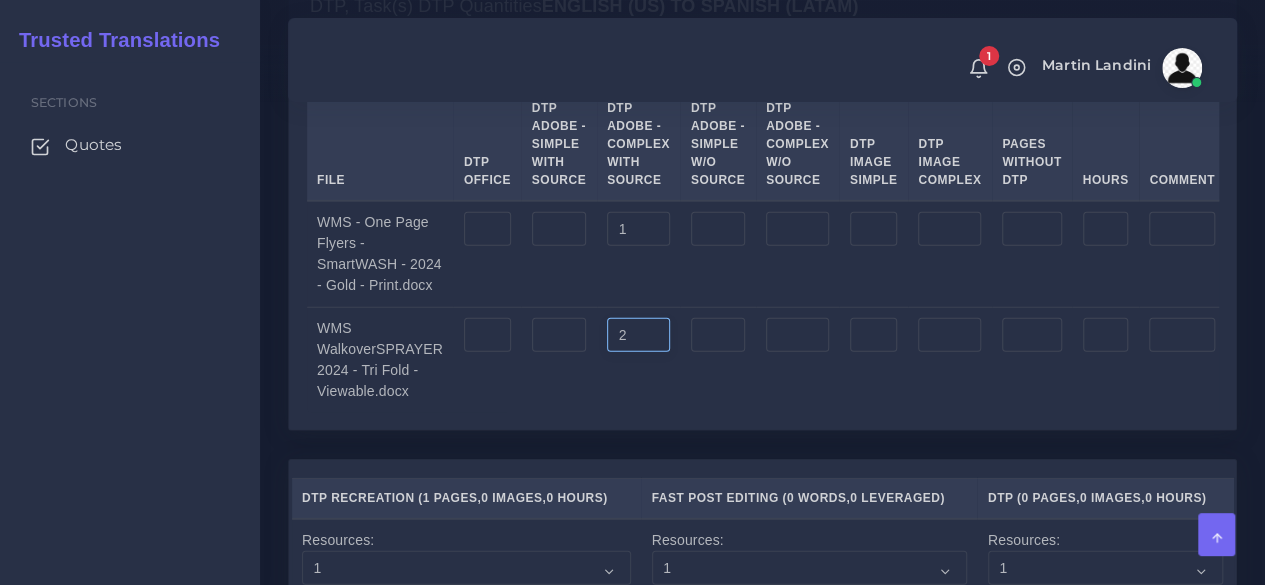type on "2" 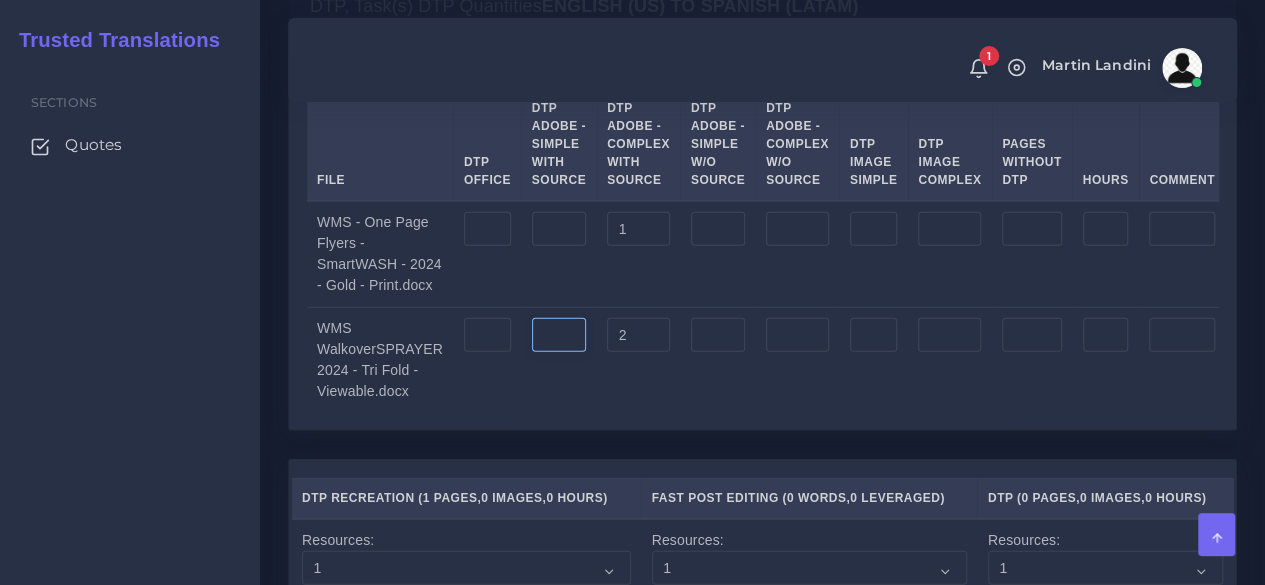click at bounding box center [559, 335] 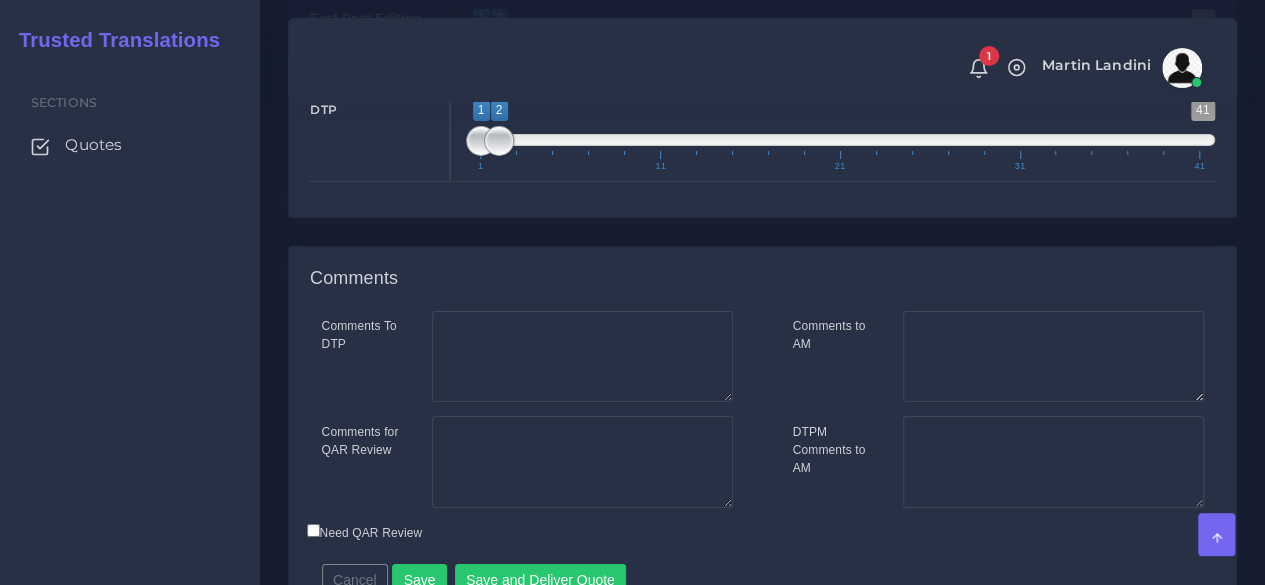 scroll, scrollTop: 3576, scrollLeft: 0, axis: vertical 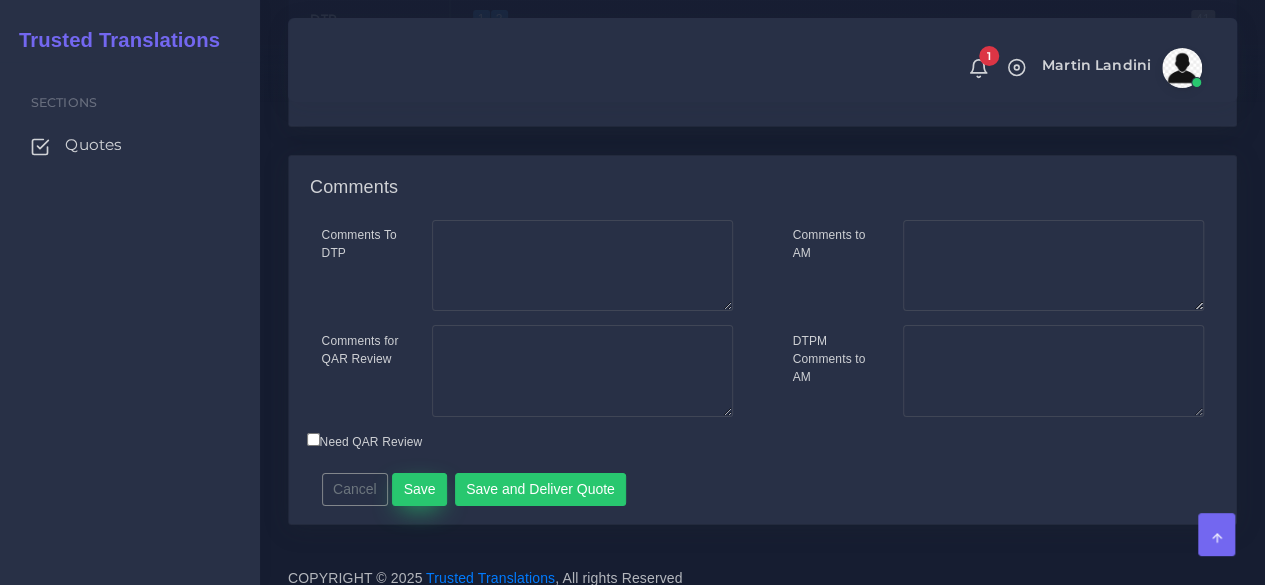 type on "4" 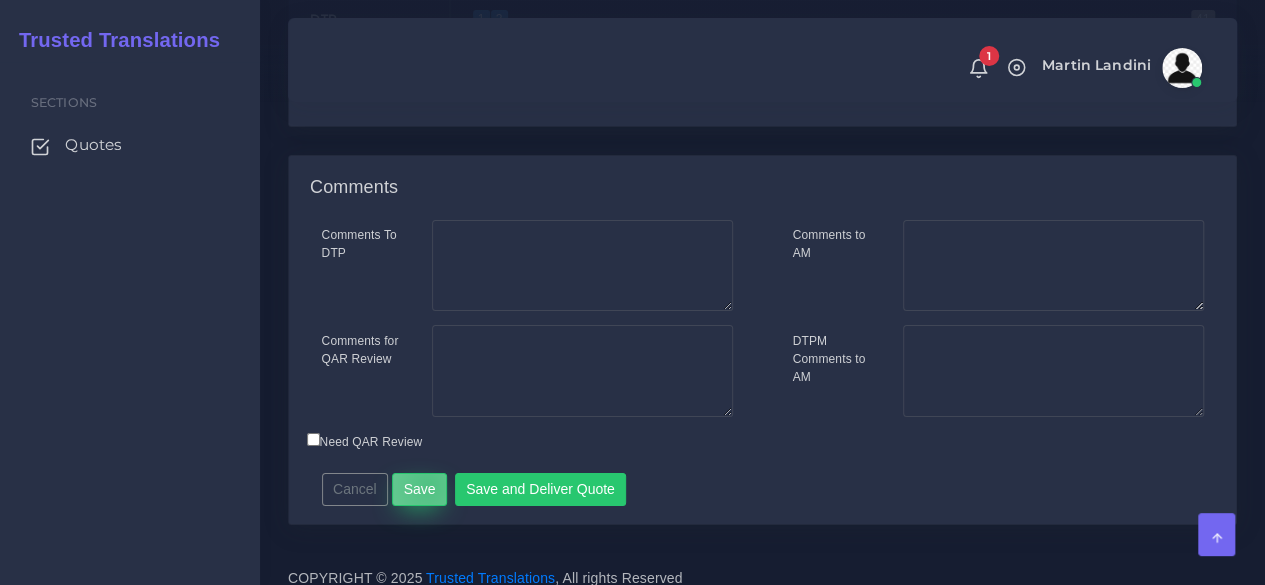 click on "Save" at bounding box center [419, 490] 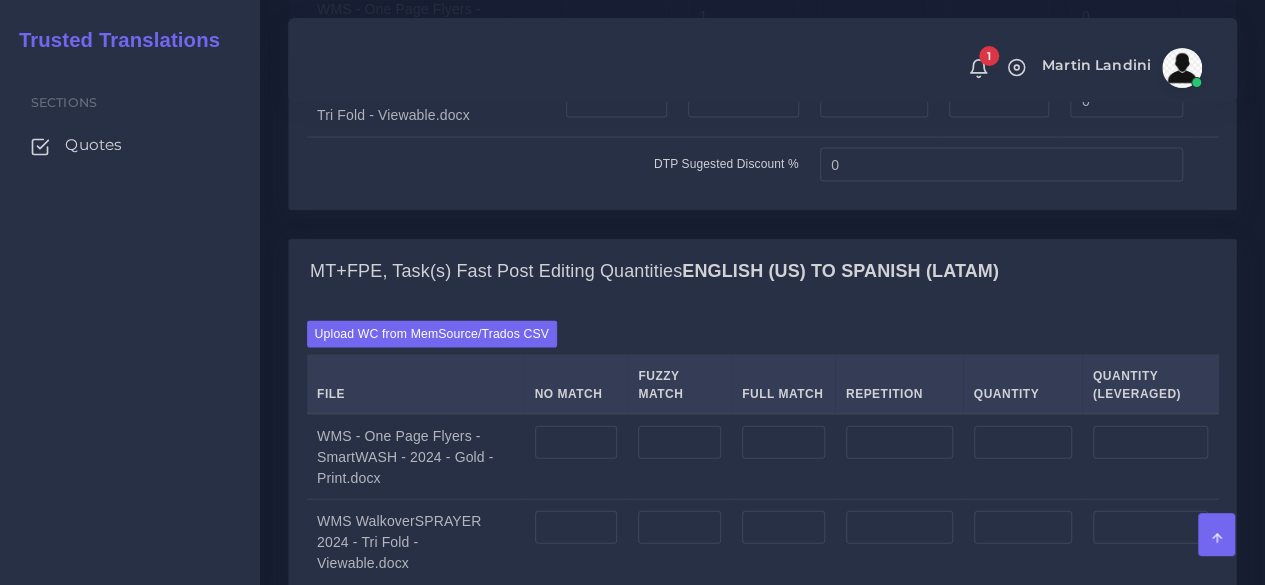 scroll, scrollTop: 2100, scrollLeft: 0, axis: vertical 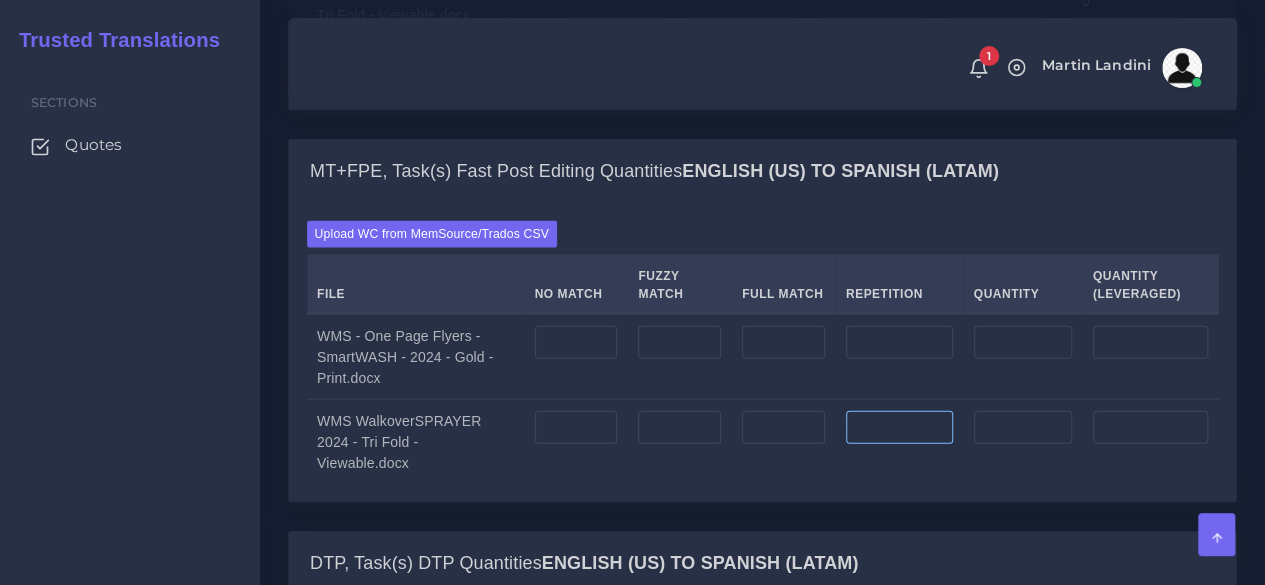 click at bounding box center [899, 428] 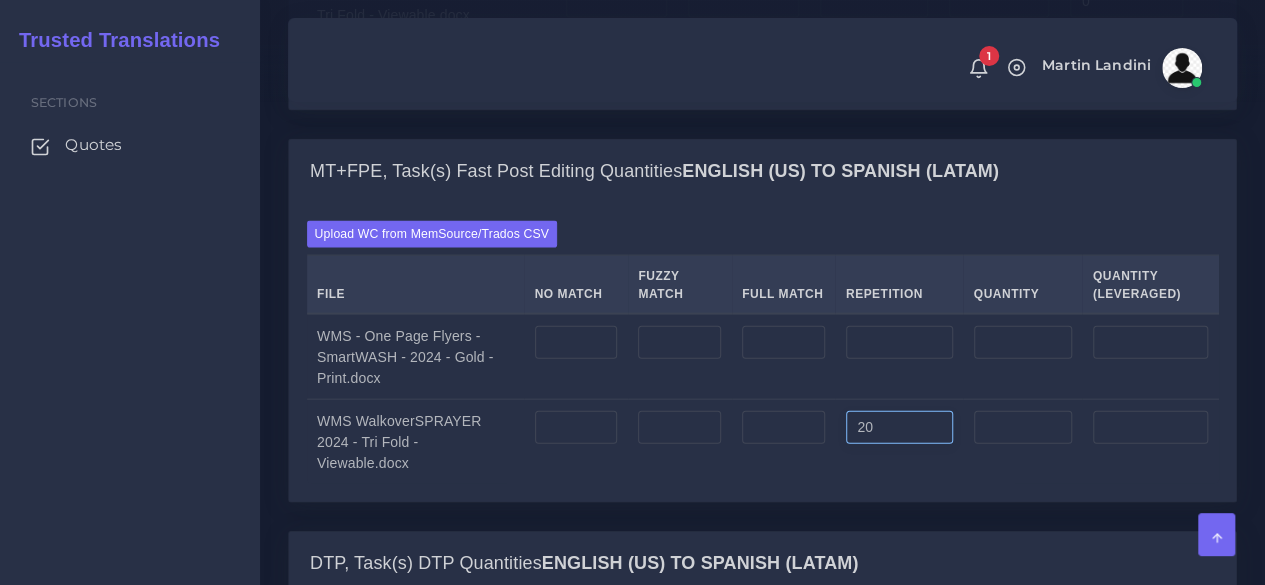 type on "20" 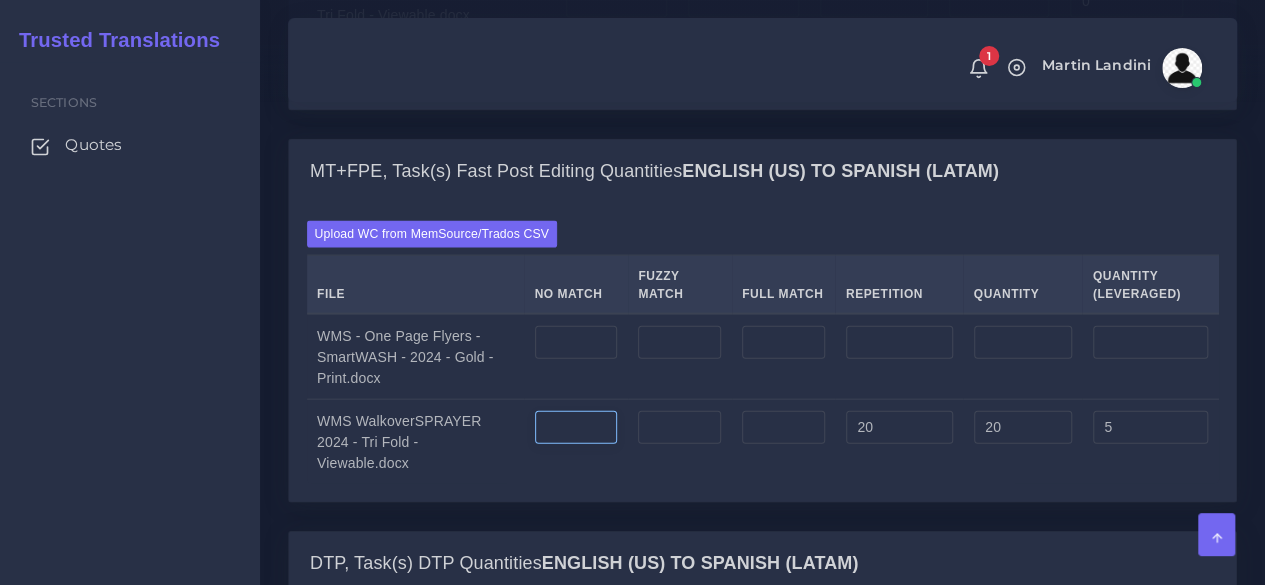 click at bounding box center [576, 428] 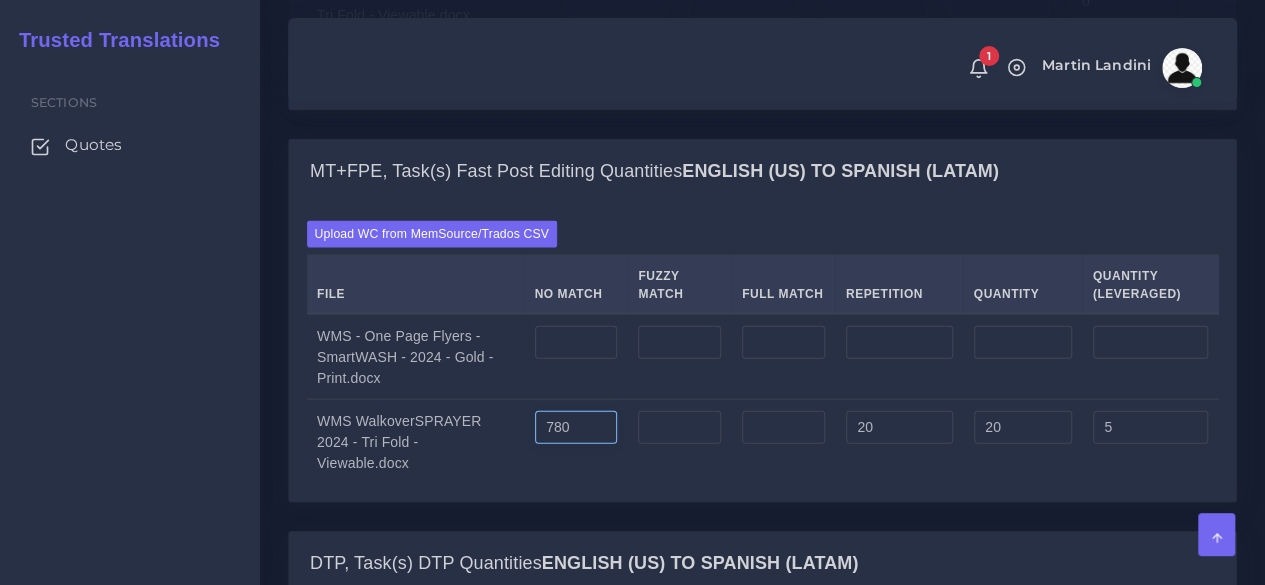 type on "780" 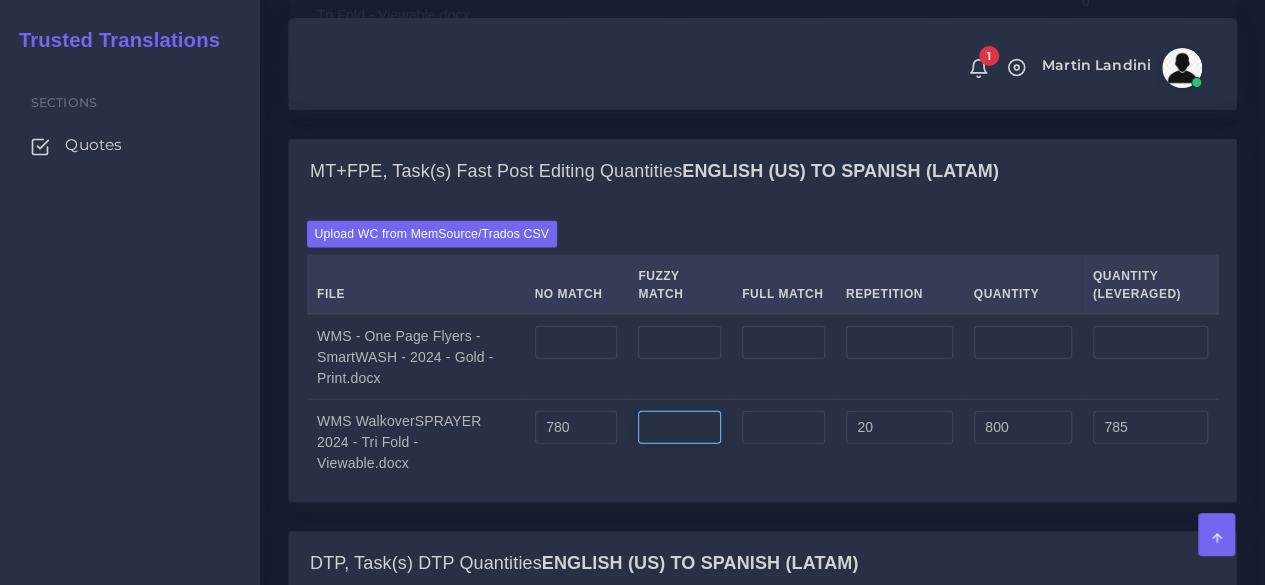 click at bounding box center [679, 428] 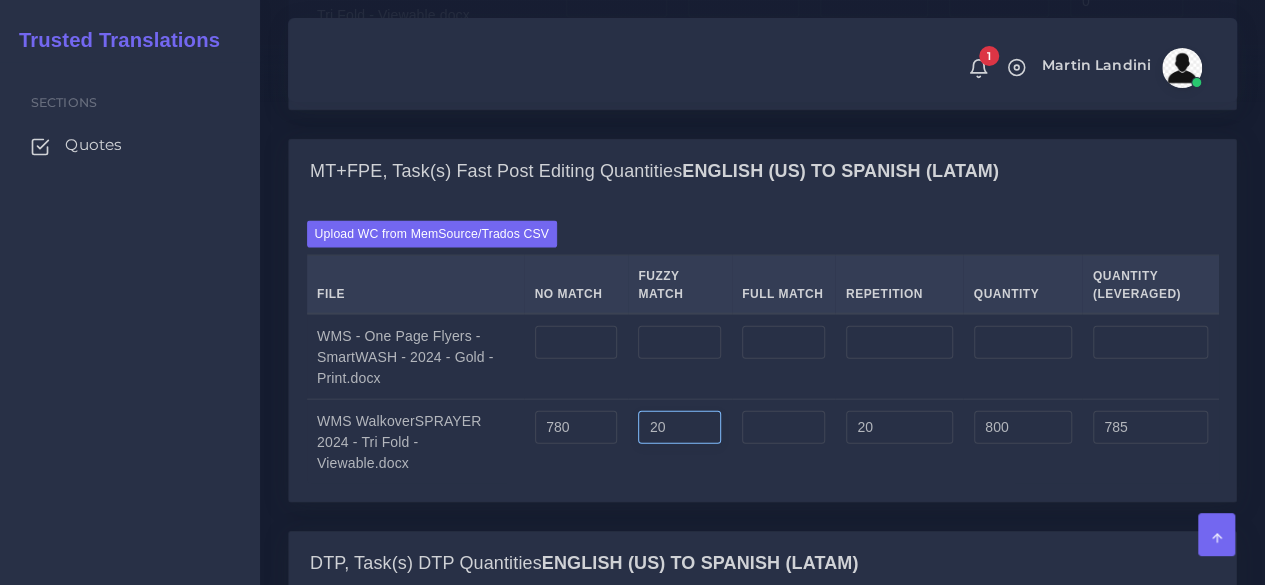 type on "20" 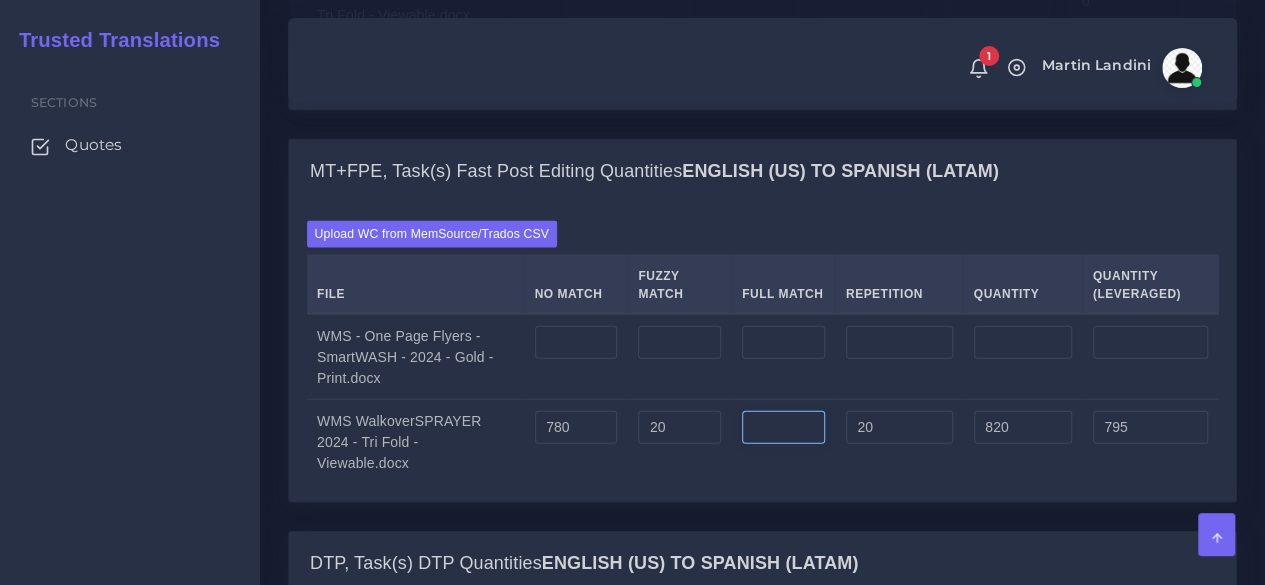 click at bounding box center [783, 428] 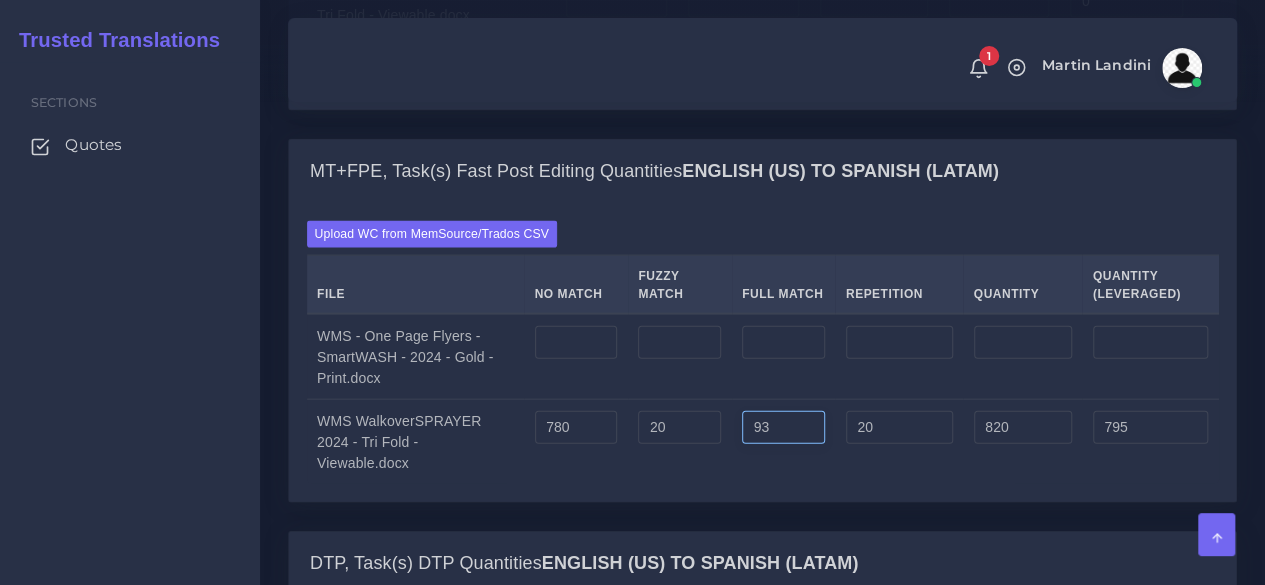 type on "93" 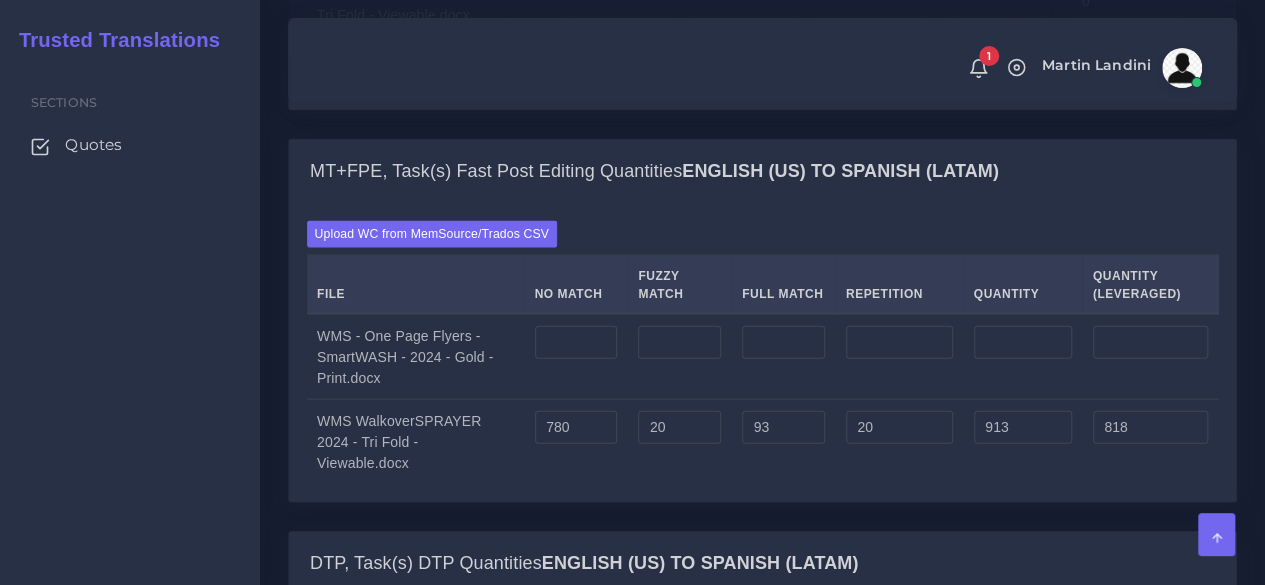 click at bounding box center [899, 357] 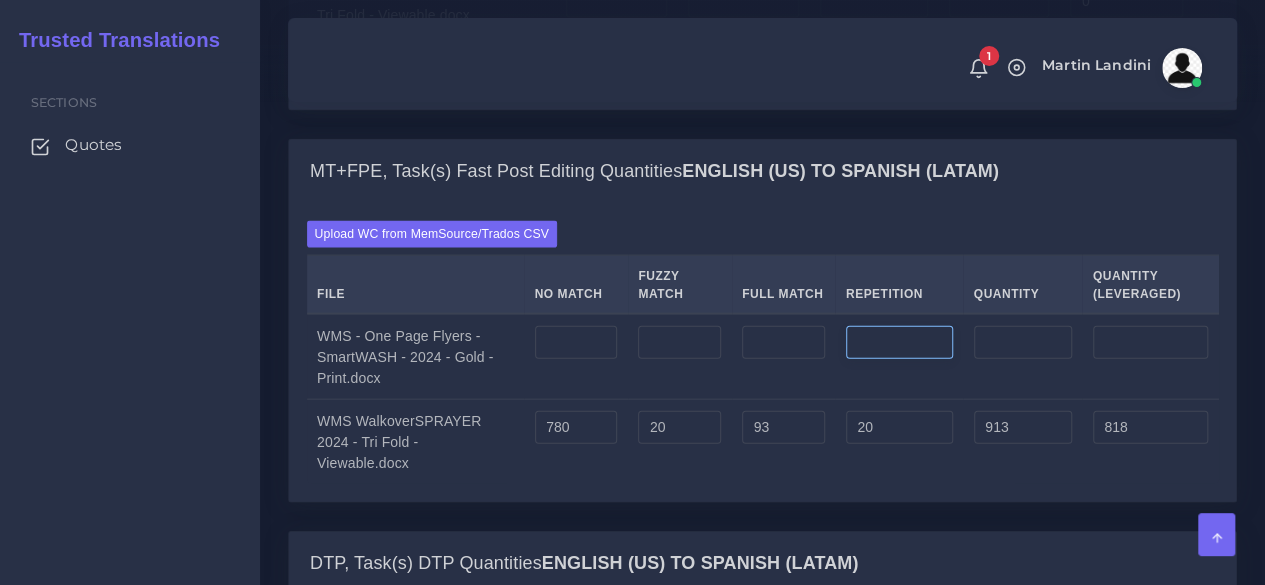 click at bounding box center (899, 343) 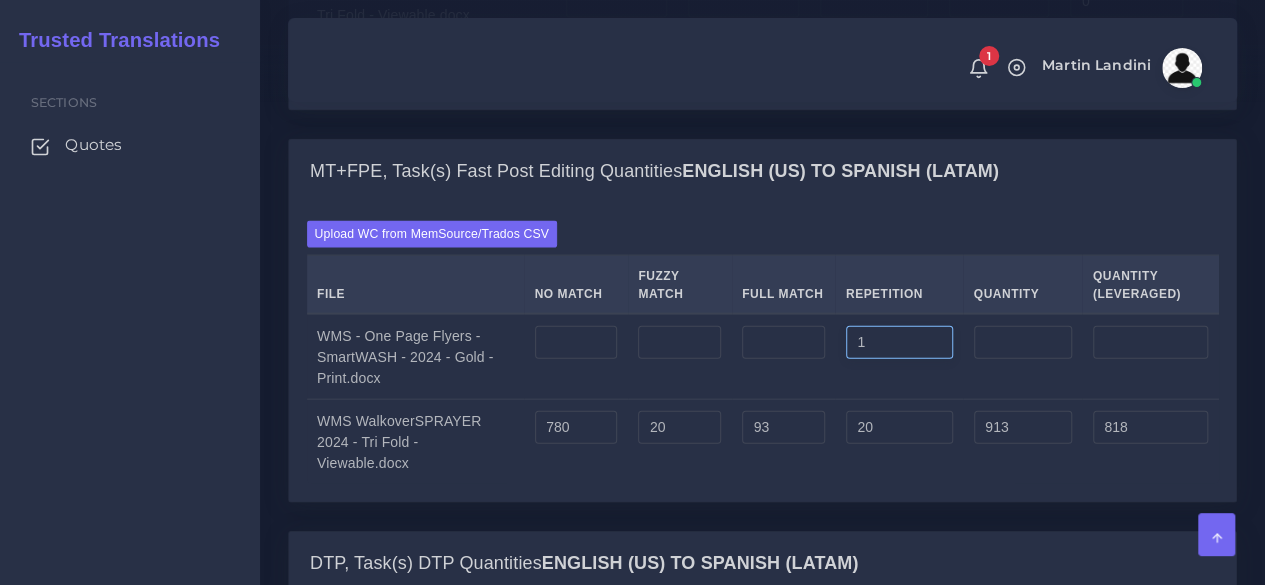 type on "1" 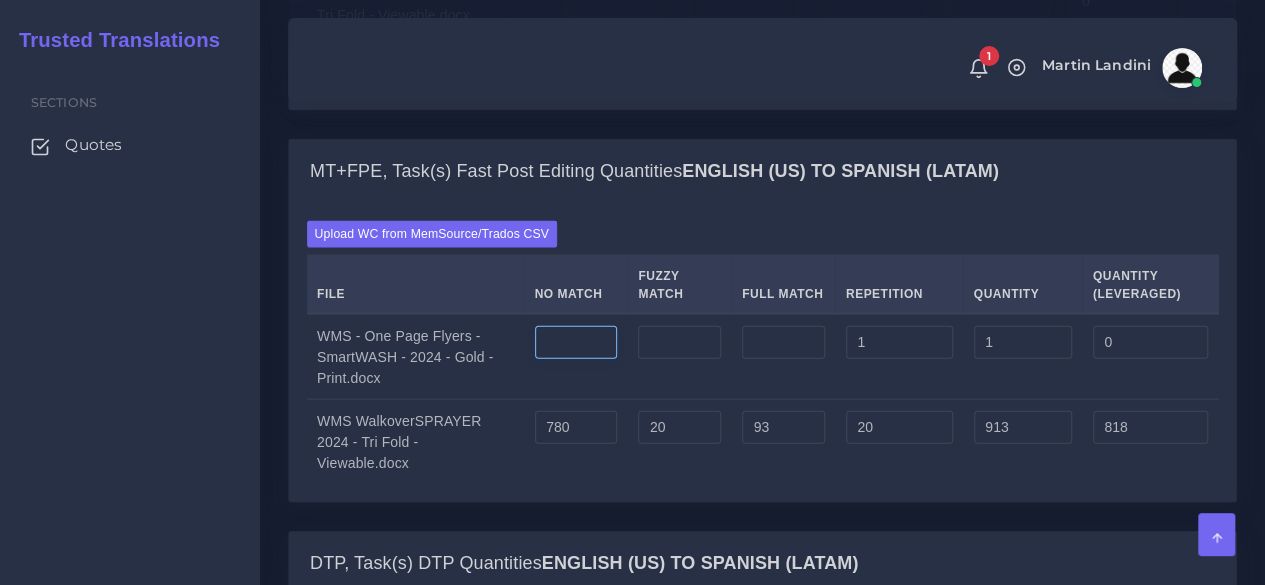click at bounding box center [576, 343] 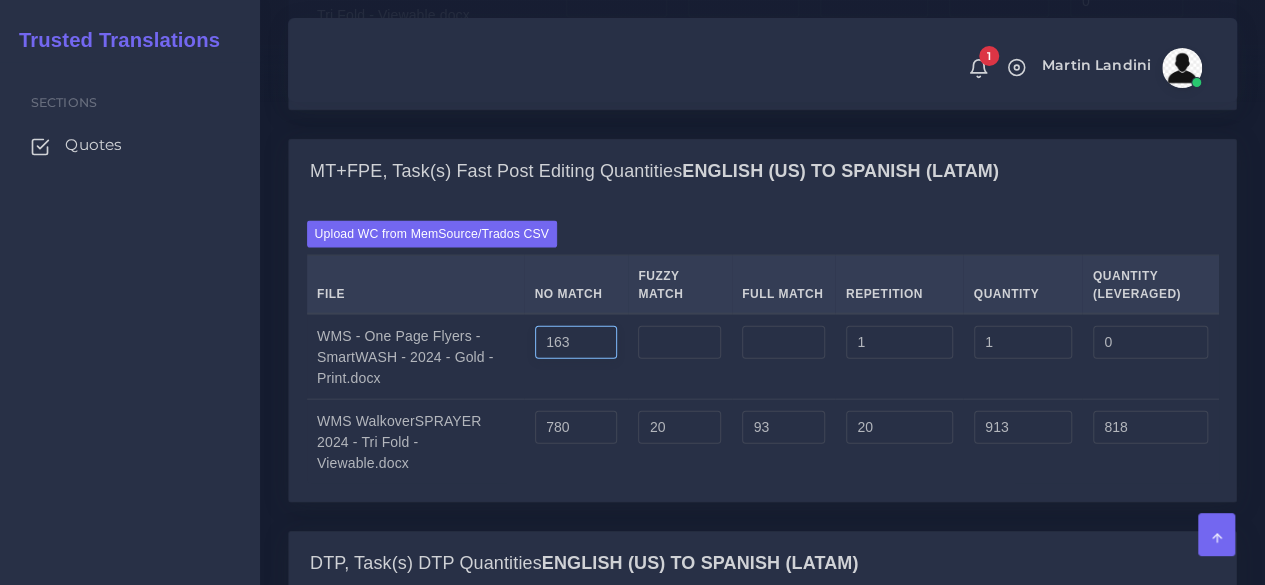 type on "163" 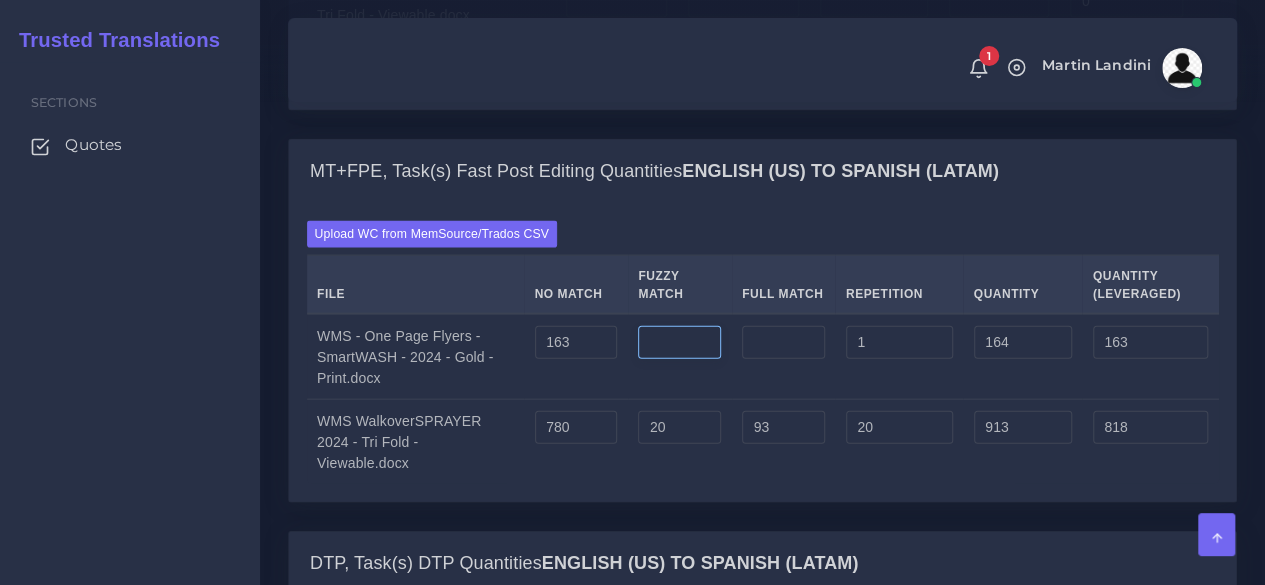 click at bounding box center (679, 343) 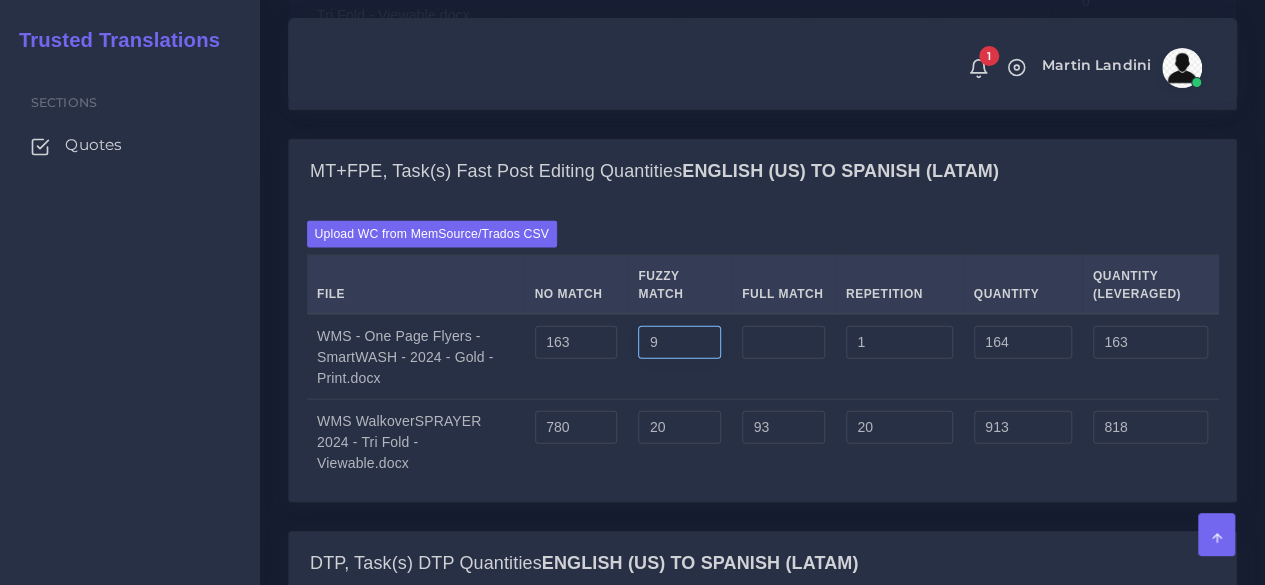 type on "9" 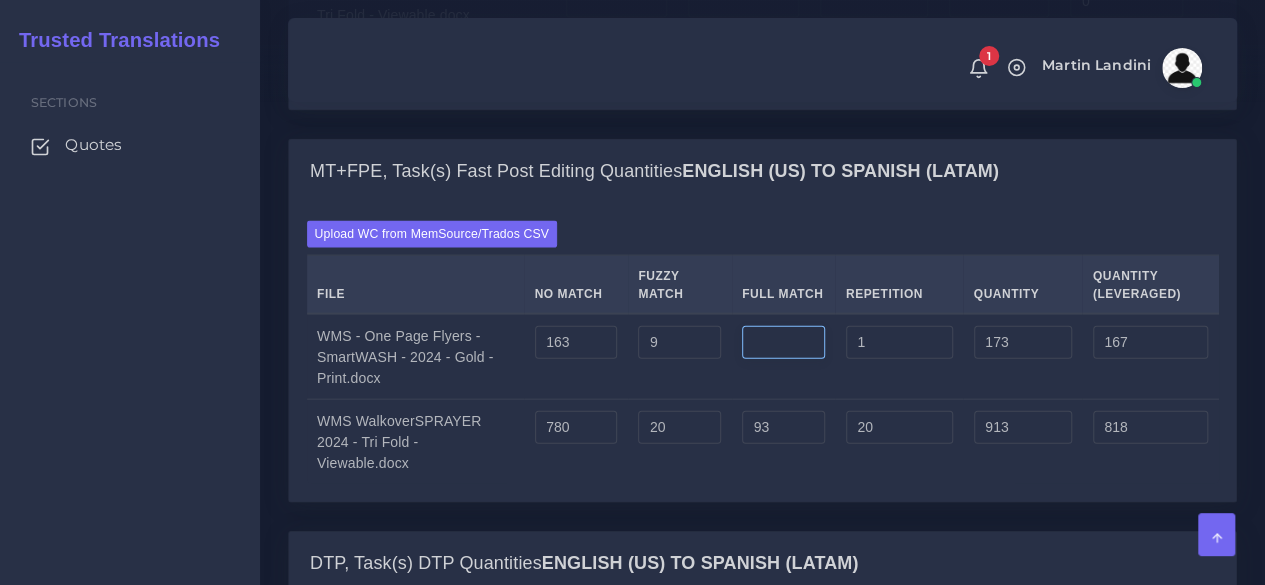 click at bounding box center (783, 343) 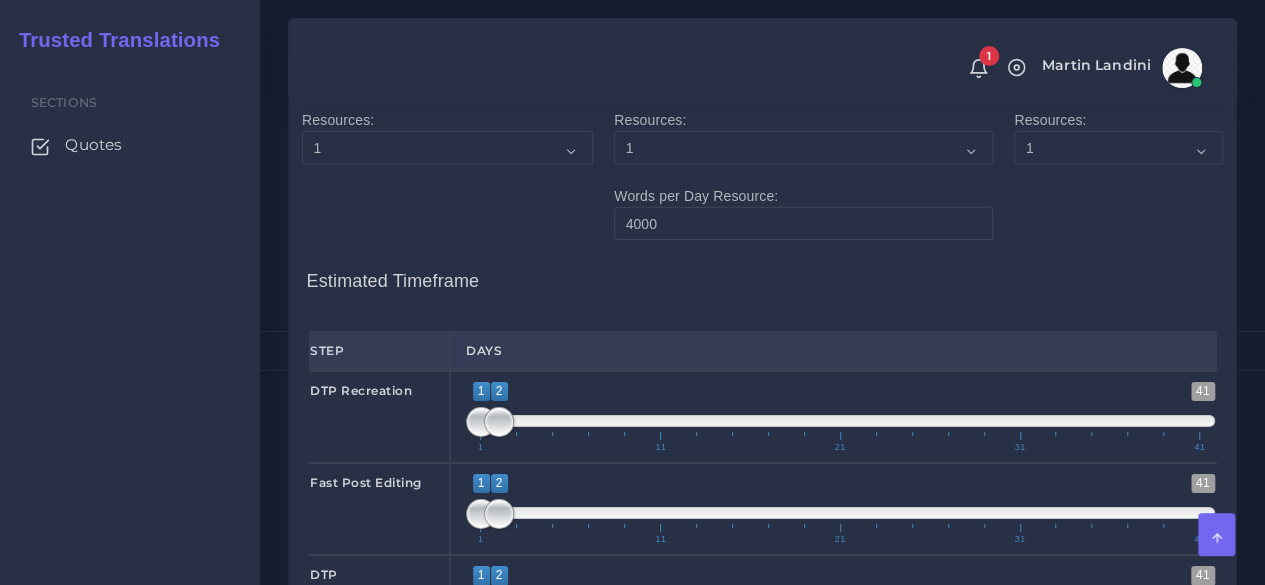 scroll, scrollTop: 3100, scrollLeft: 0, axis: vertical 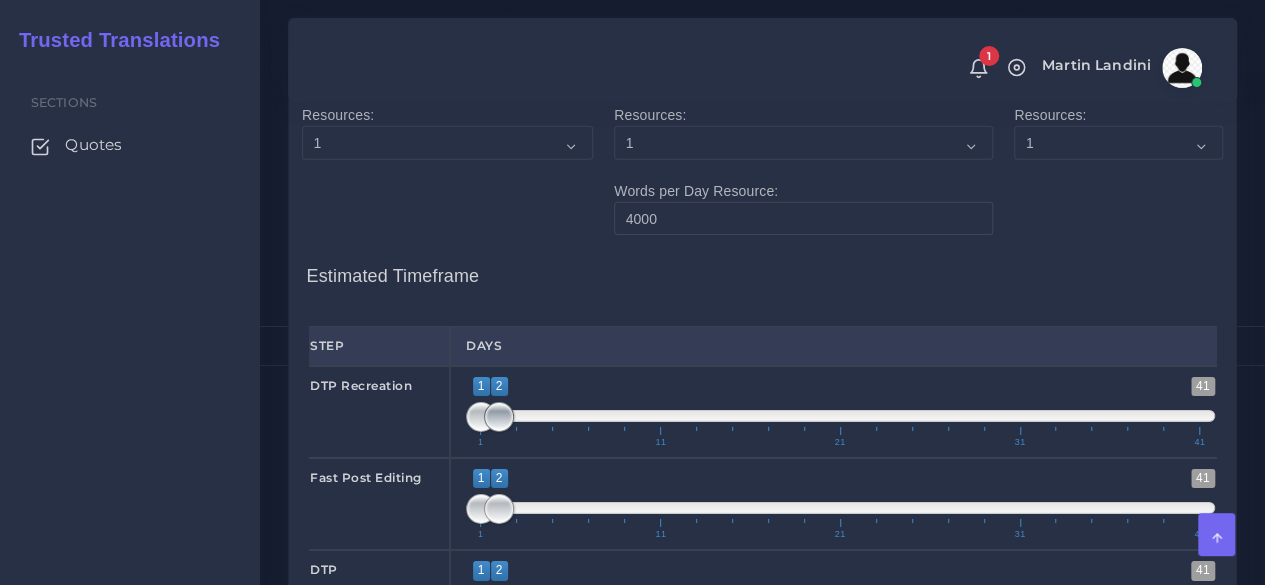 type on "21" 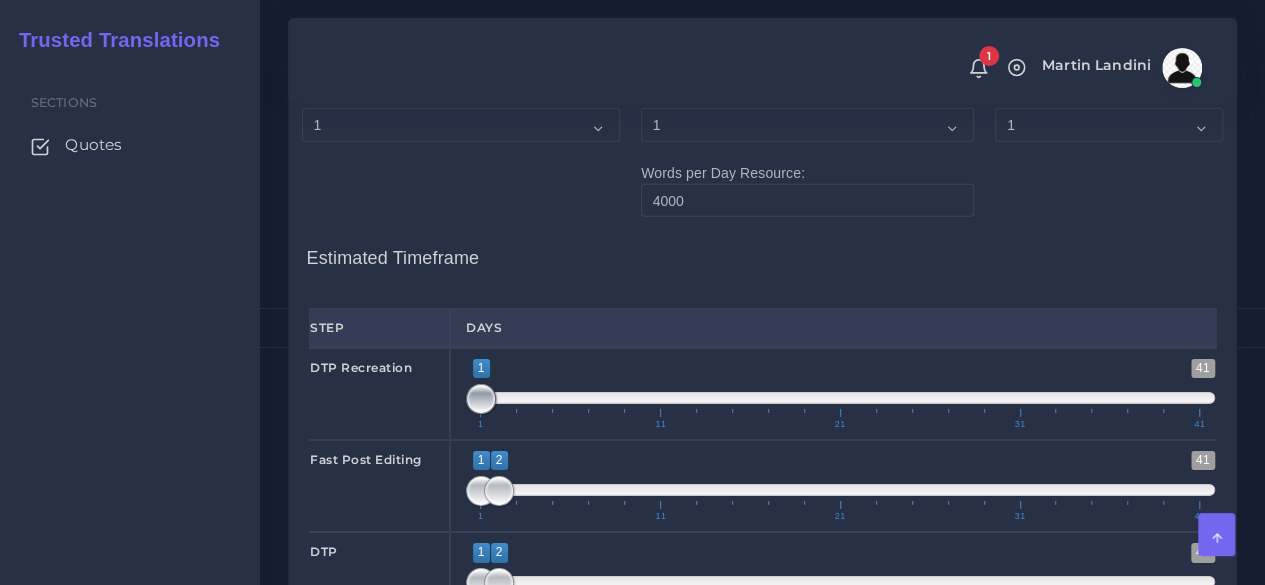 drag, startPoint x: 498, startPoint y: 388, endPoint x: 468, endPoint y: 414, distance: 39.698868 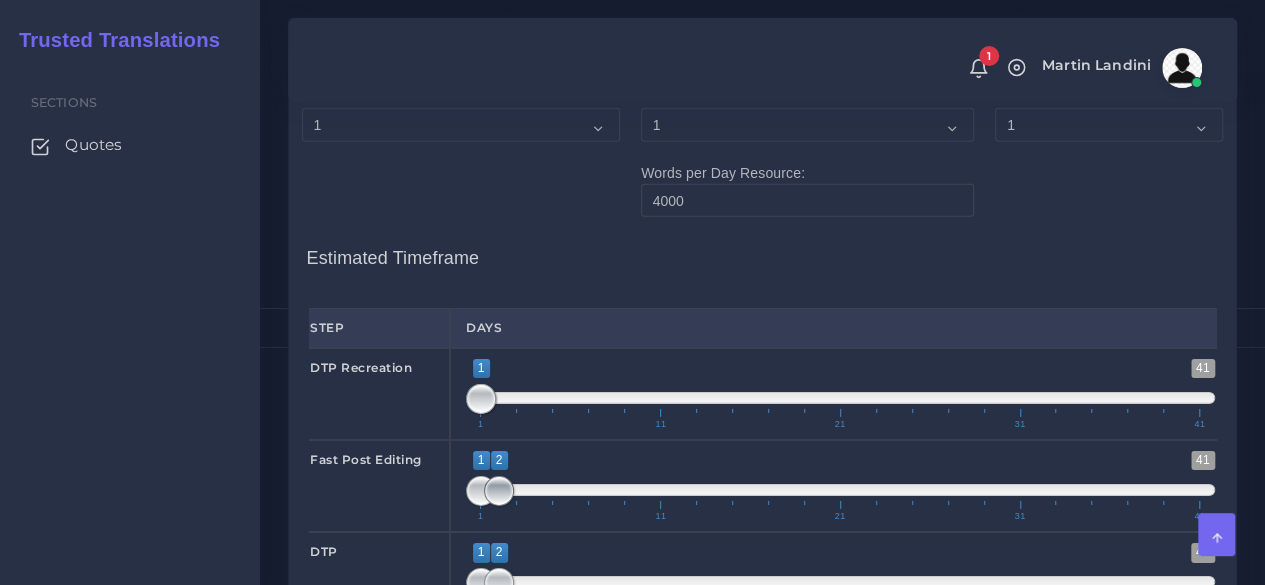 drag, startPoint x: 494, startPoint y: 481, endPoint x: 448, endPoint y: 489, distance: 46.69047 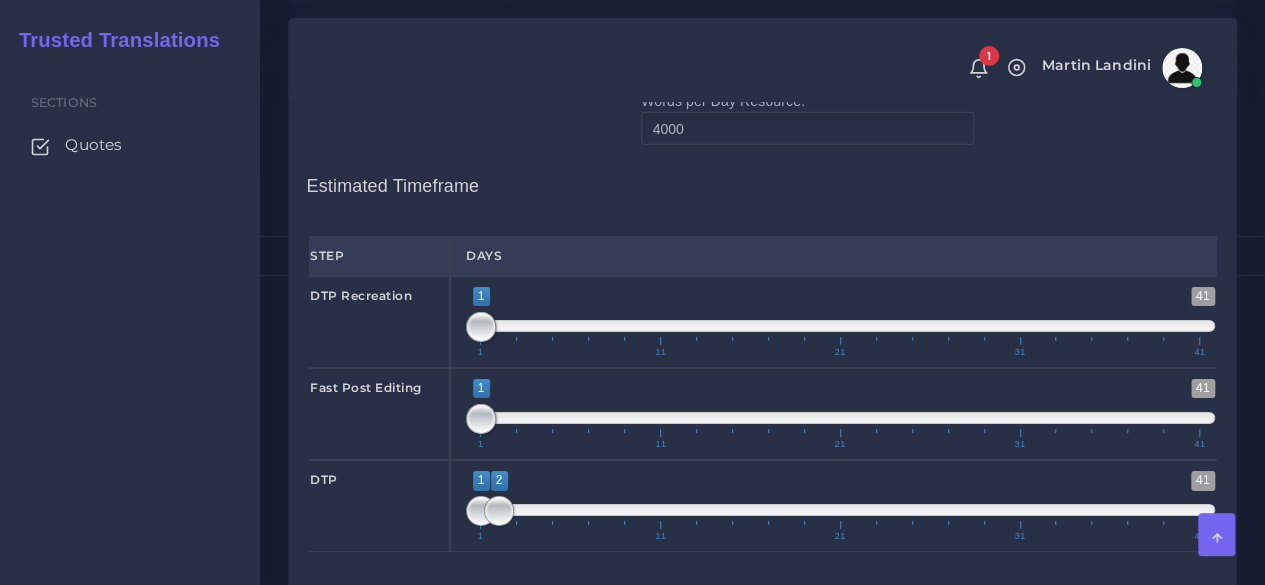 scroll, scrollTop: 3200, scrollLeft: 0, axis: vertical 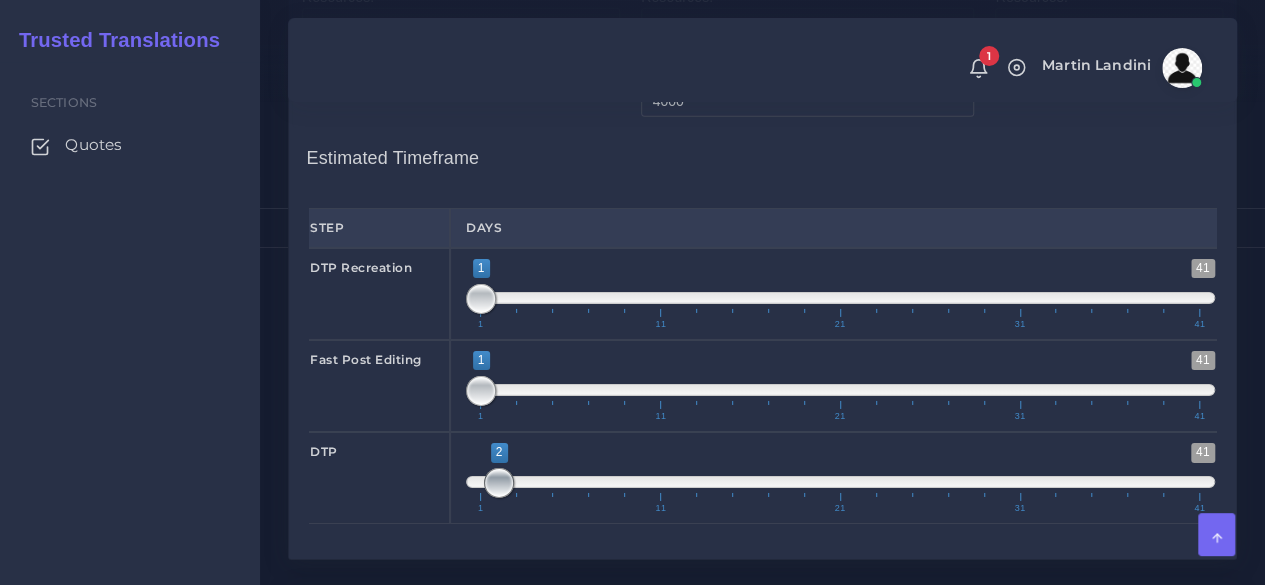 drag, startPoint x: 469, startPoint y: 478, endPoint x: 502, endPoint y: 469, distance: 34.20526 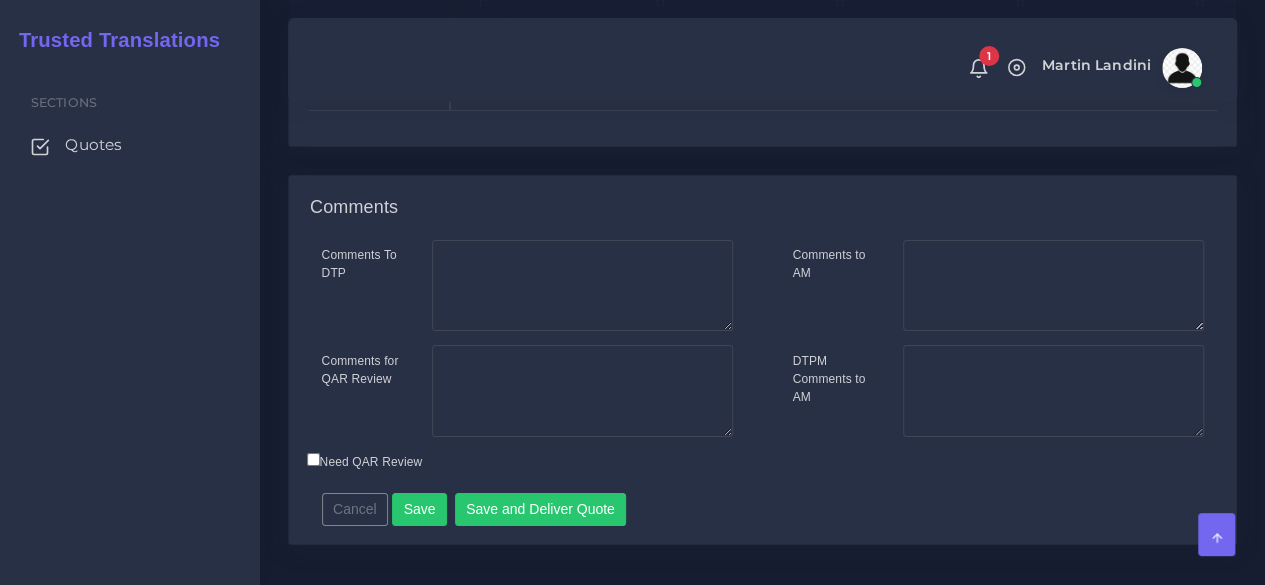 scroll, scrollTop: 3633, scrollLeft: 0, axis: vertical 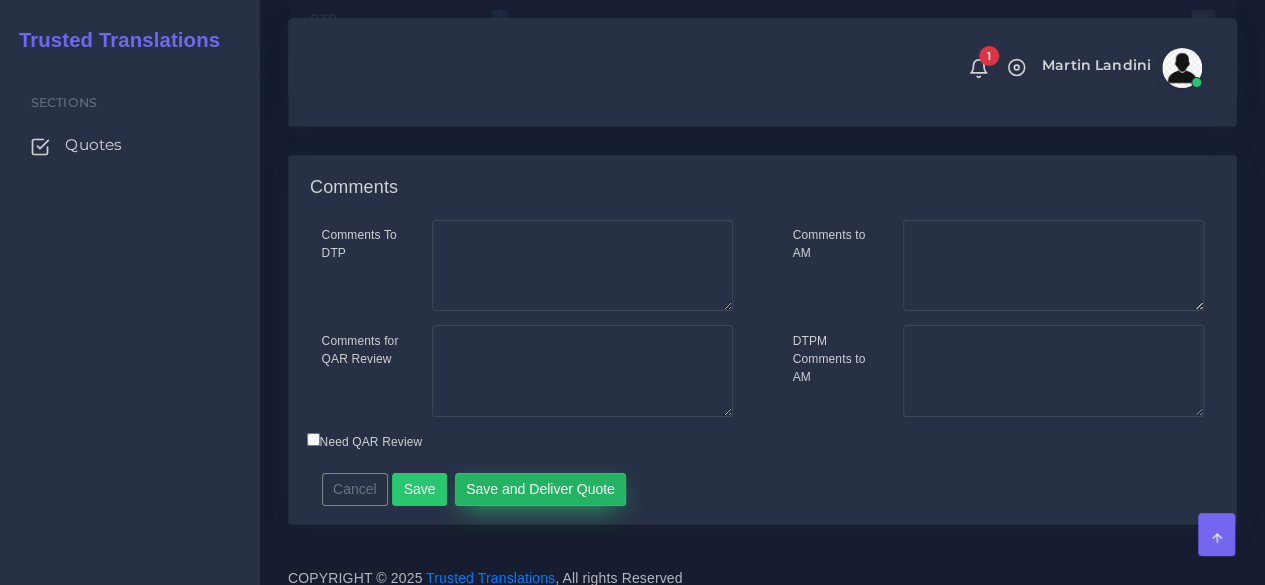 click on "Save and  Deliver Quote" at bounding box center (541, 490) 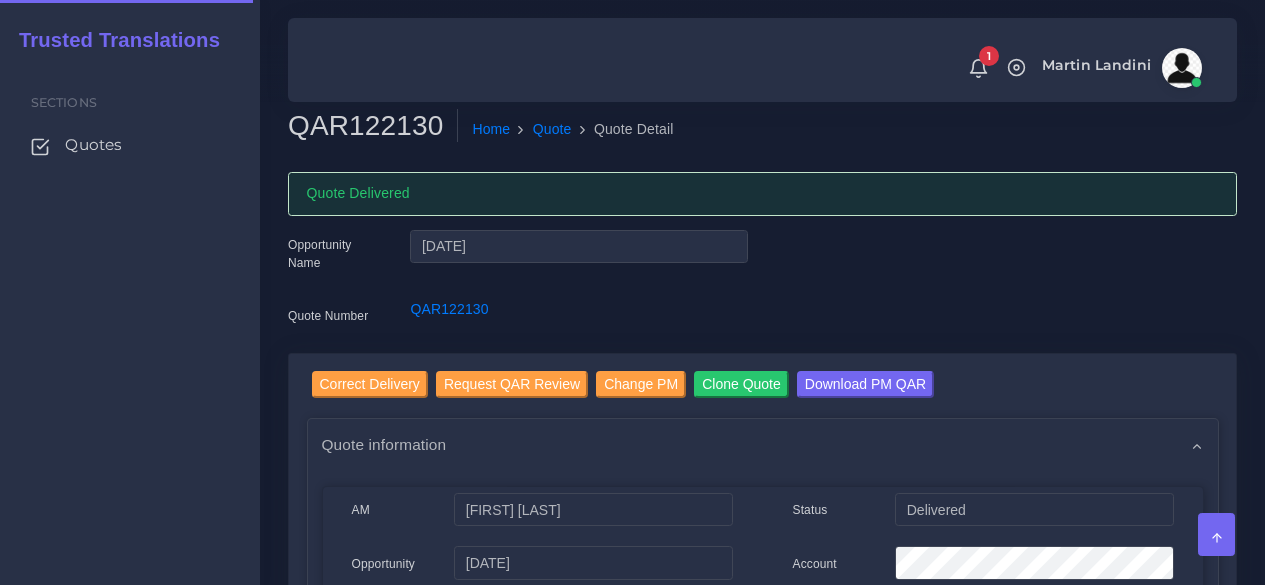 scroll, scrollTop: 0, scrollLeft: 0, axis: both 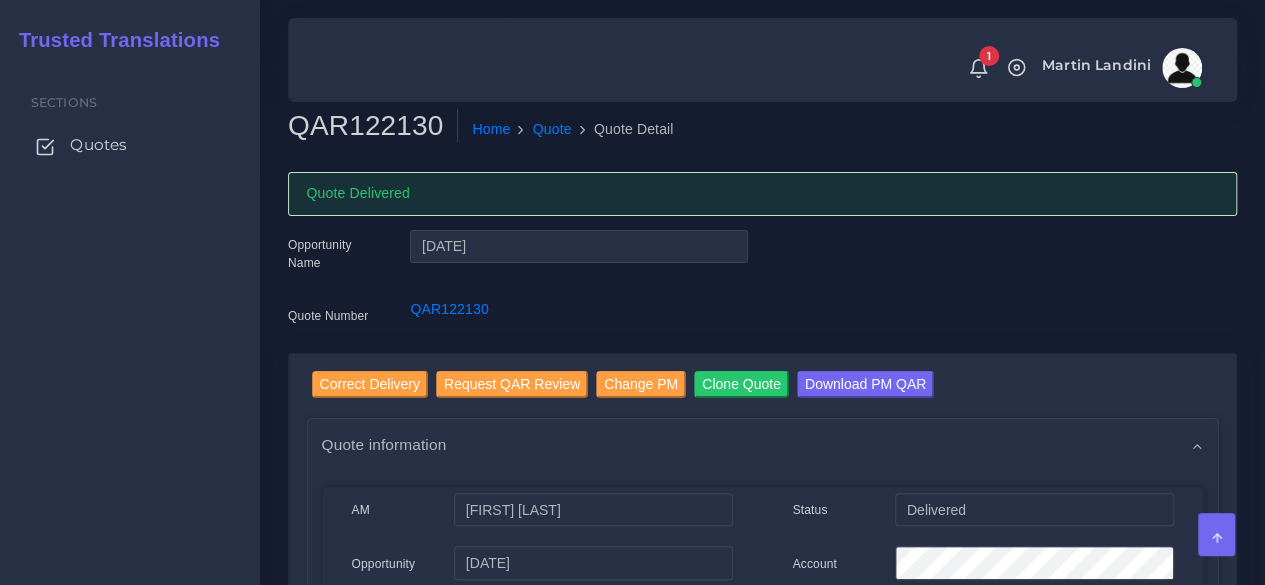 click on "Quotes" at bounding box center (98, 145) 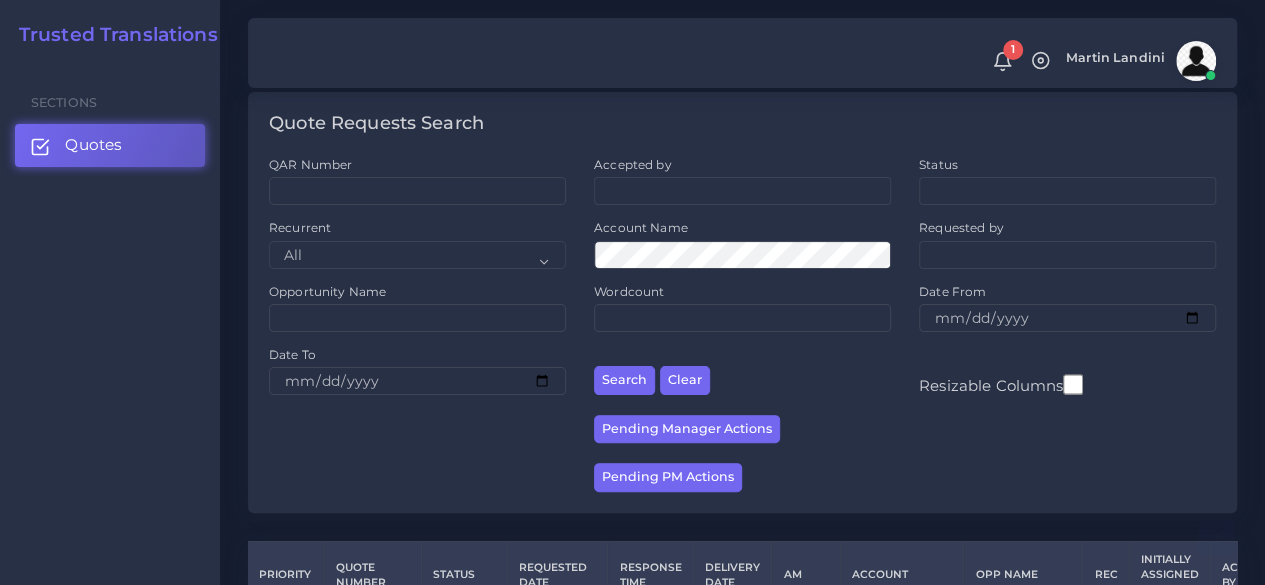 scroll, scrollTop: 0, scrollLeft: 0, axis: both 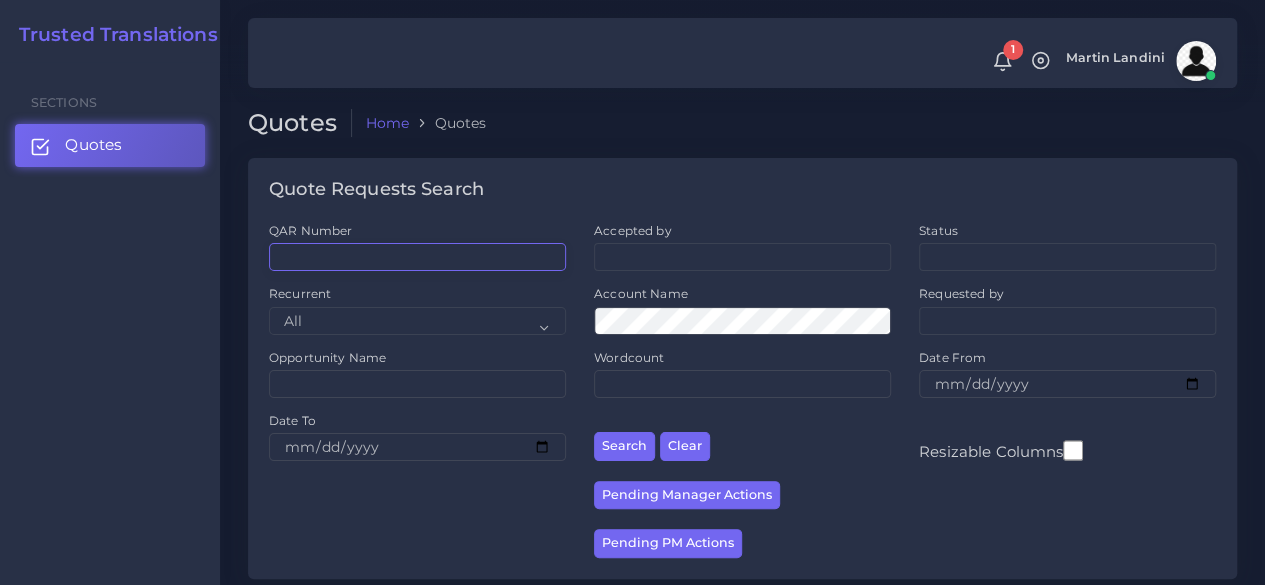 click on "QAR Number" at bounding box center [417, 257] 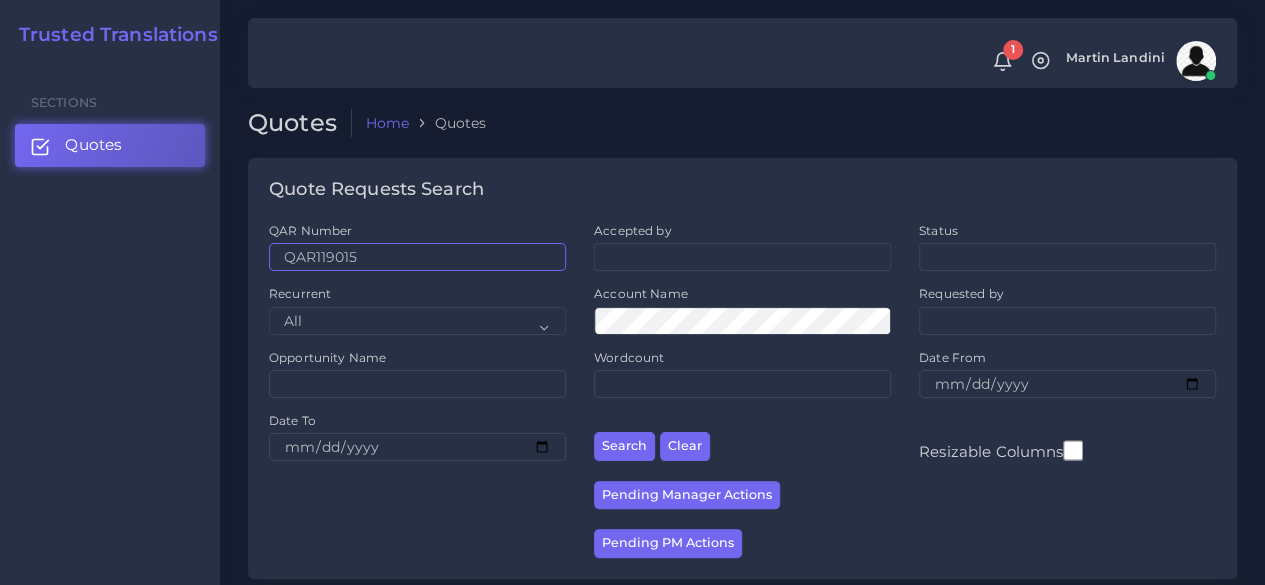 type on "QAR119015" 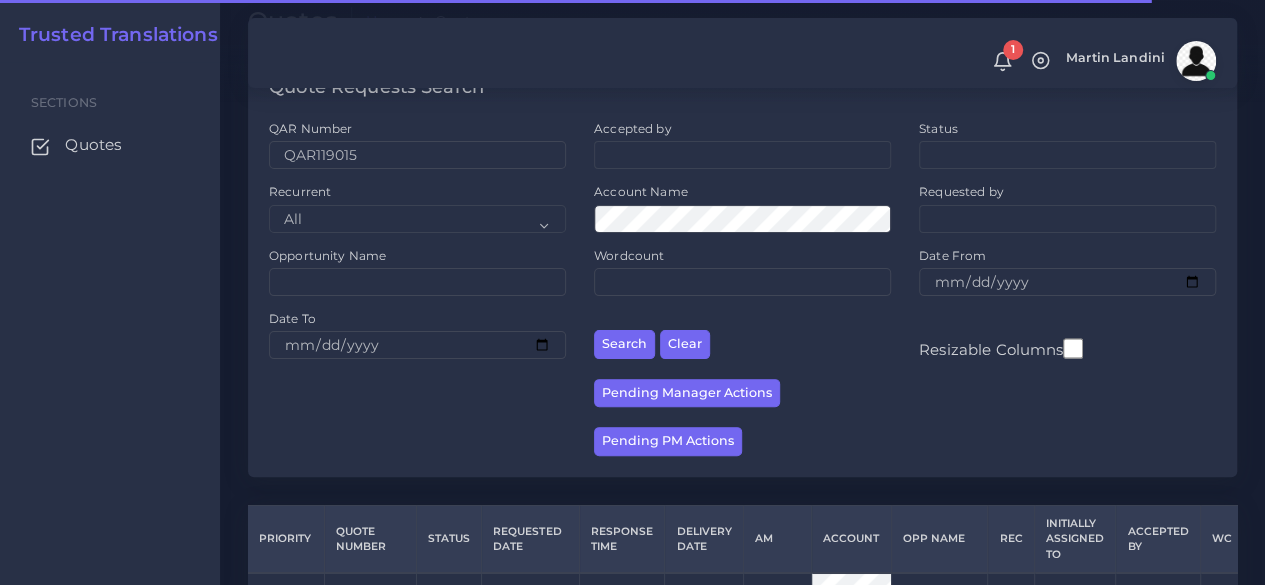 scroll, scrollTop: 274, scrollLeft: 0, axis: vertical 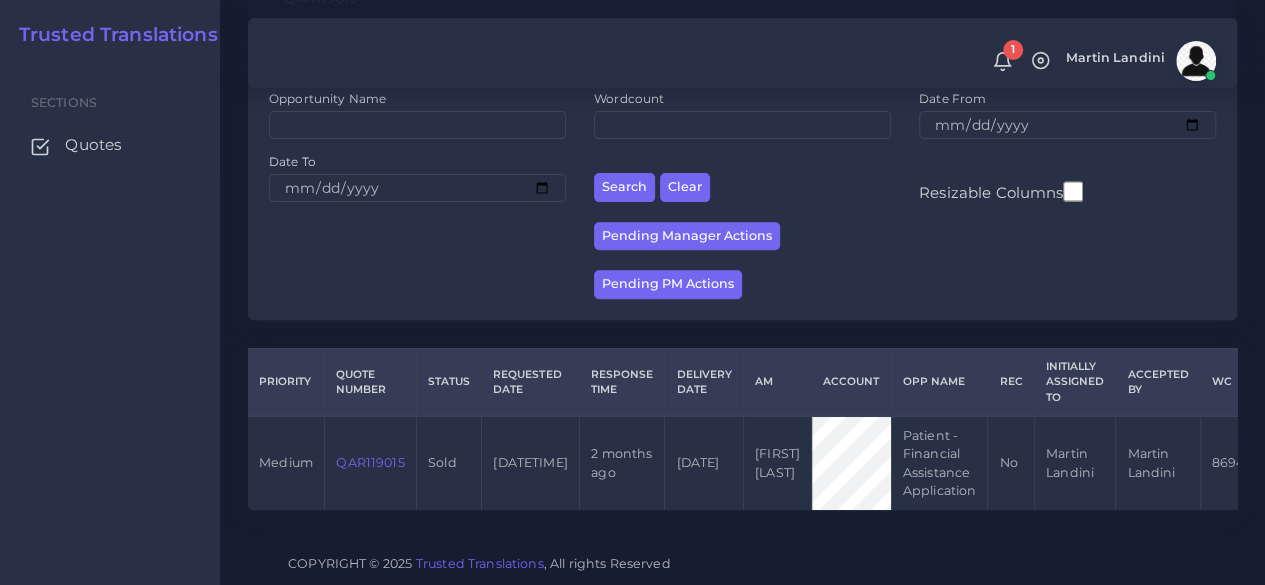 click on "QAR119015" at bounding box center (370, 462) 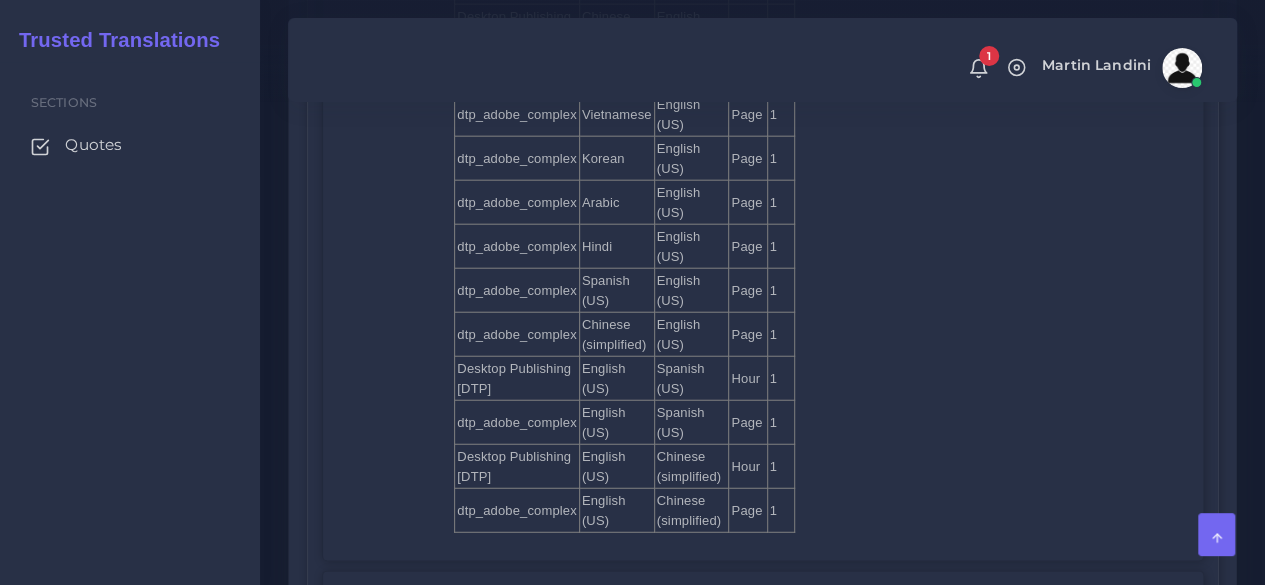 scroll, scrollTop: 2900, scrollLeft: 0, axis: vertical 